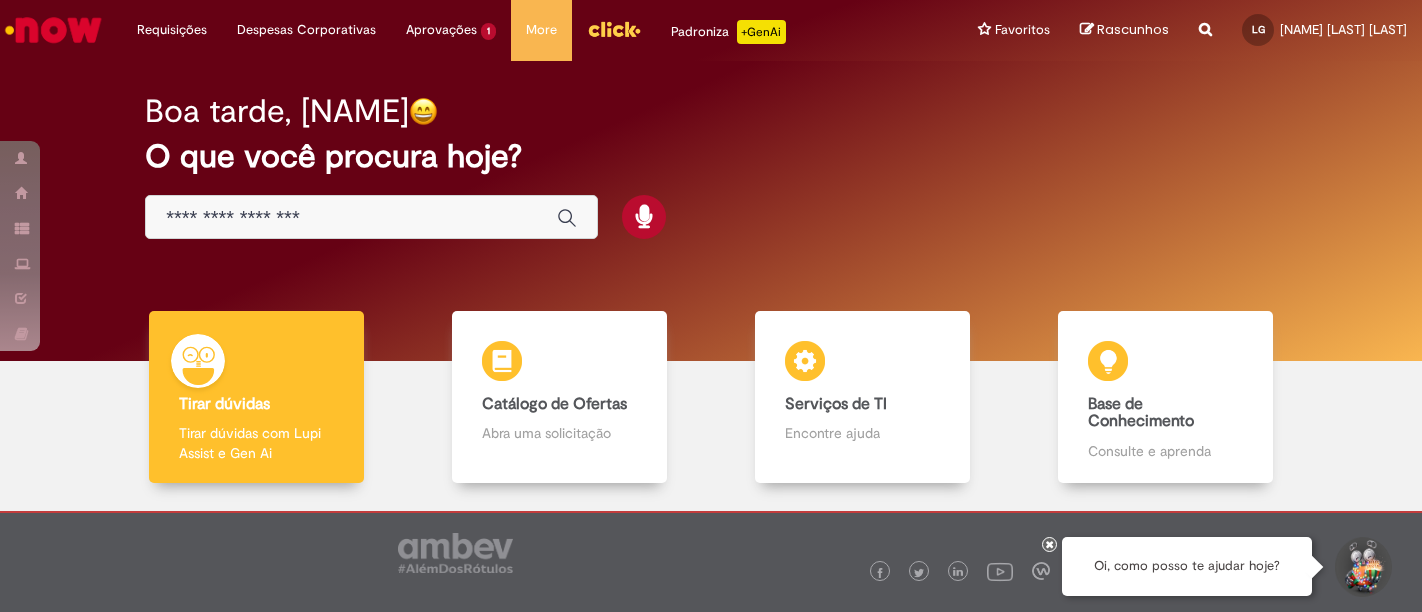 scroll, scrollTop: 0, scrollLeft: 0, axis: both 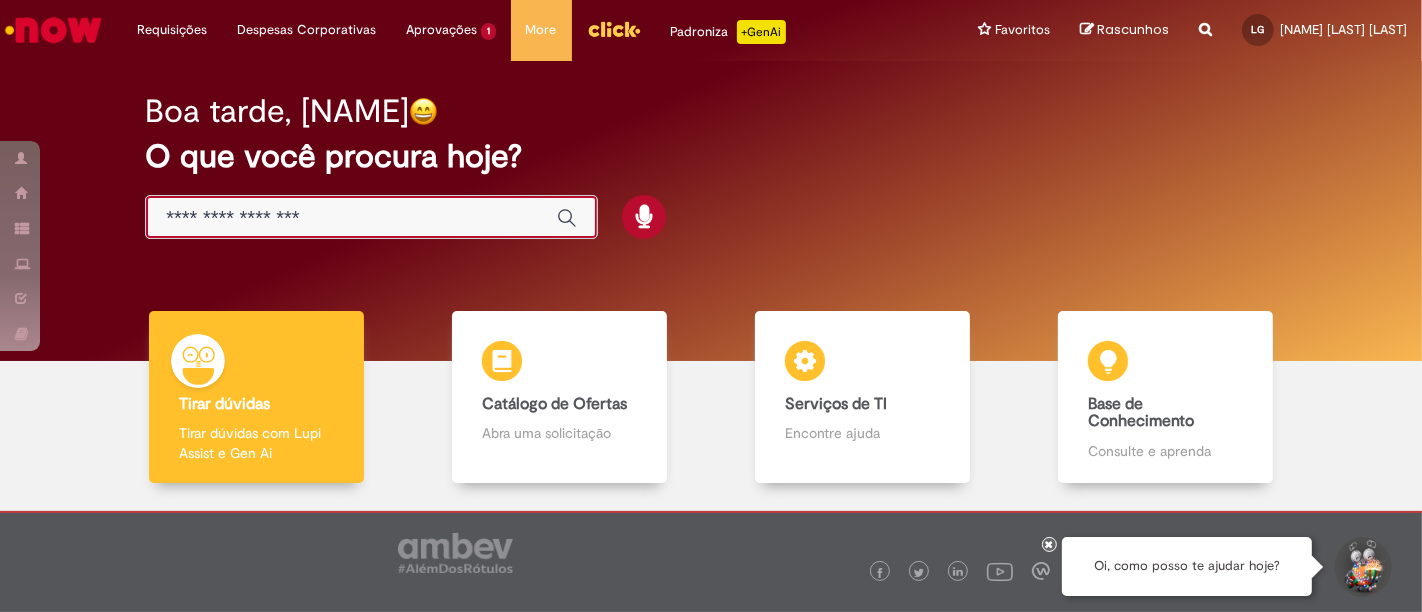 click at bounding box center [351, 218] 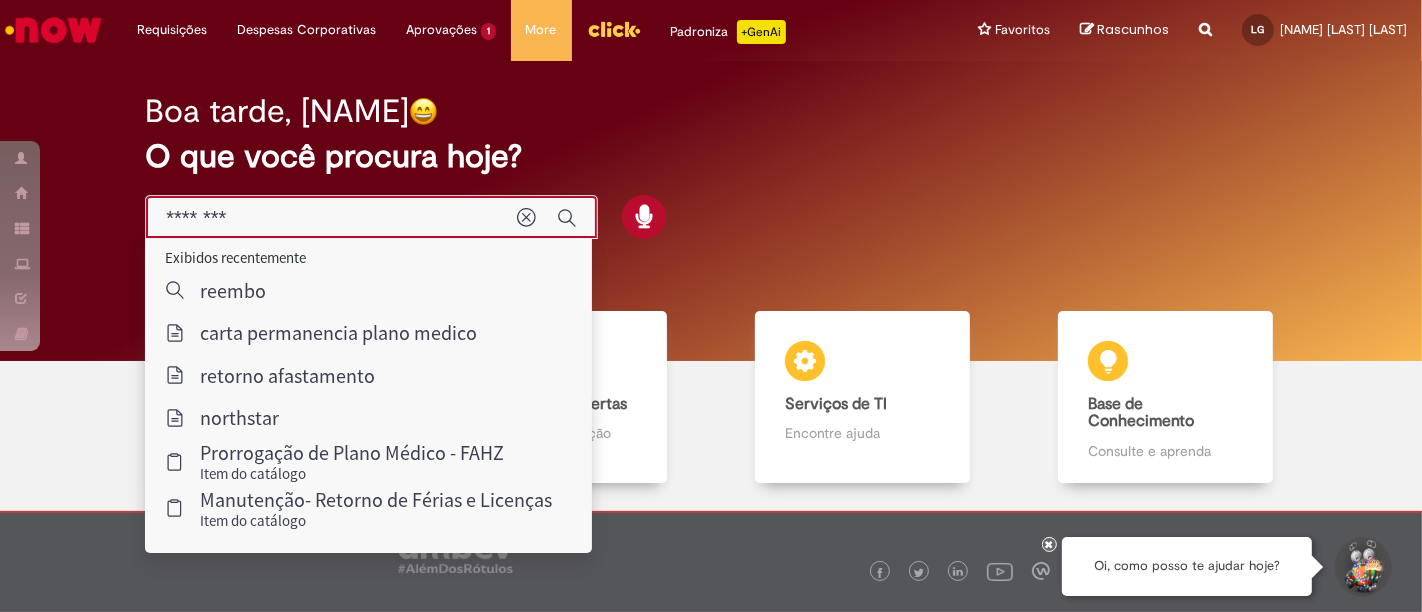 type on "*********" 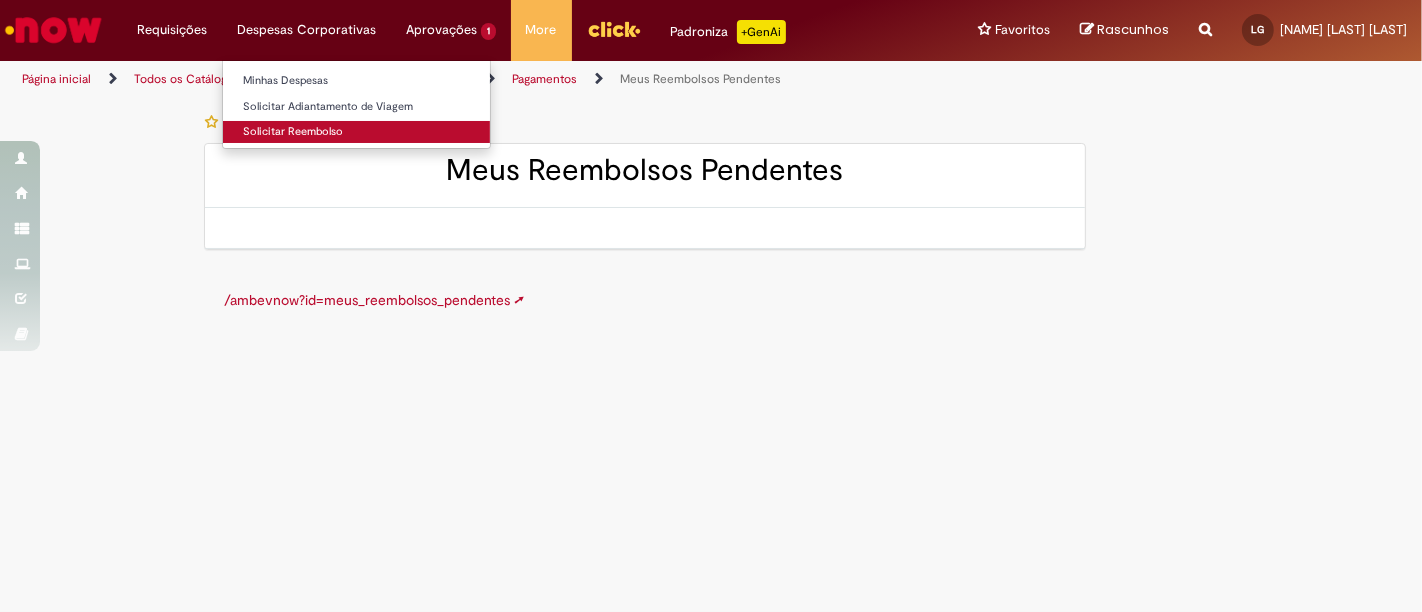 click on "Solicitar Reembolso" at bounding box center [356, 132] 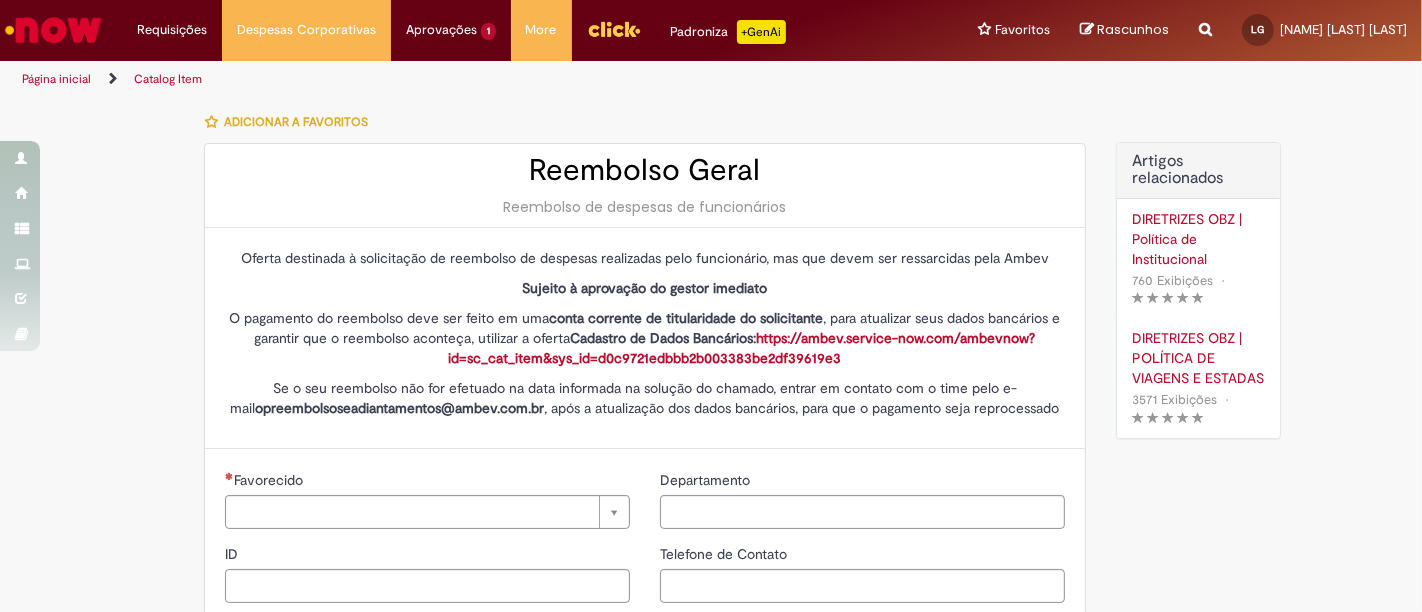 type on "********" 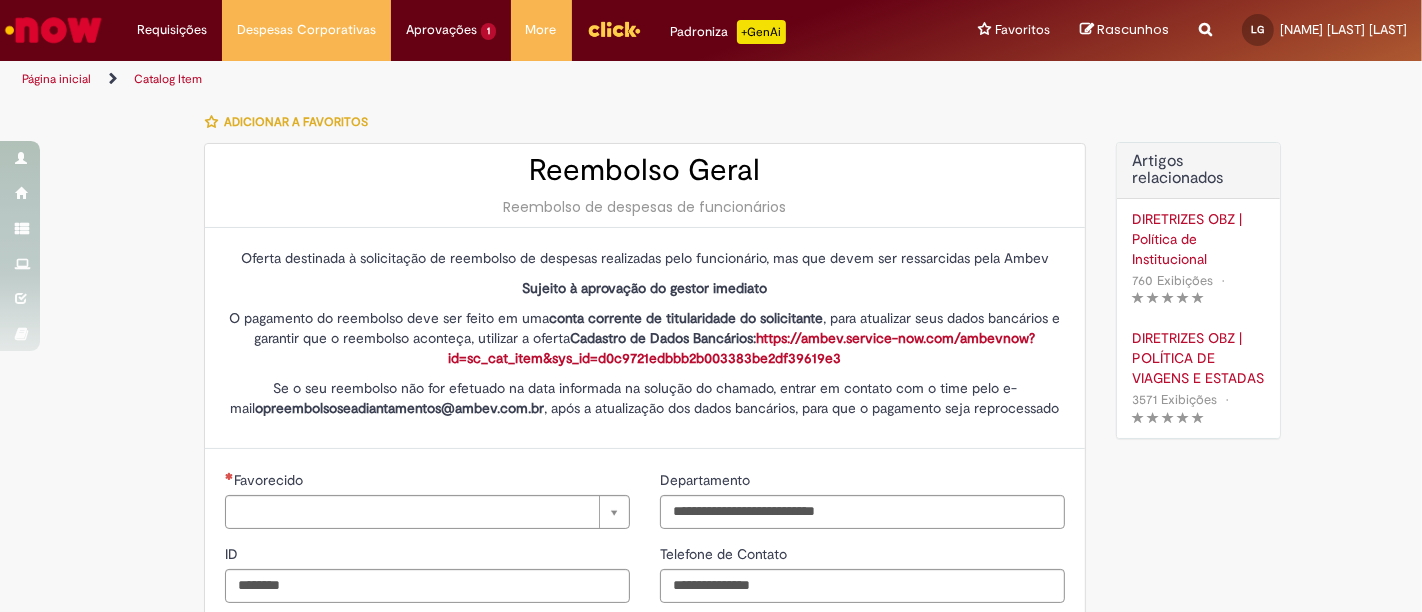 type on "**********" 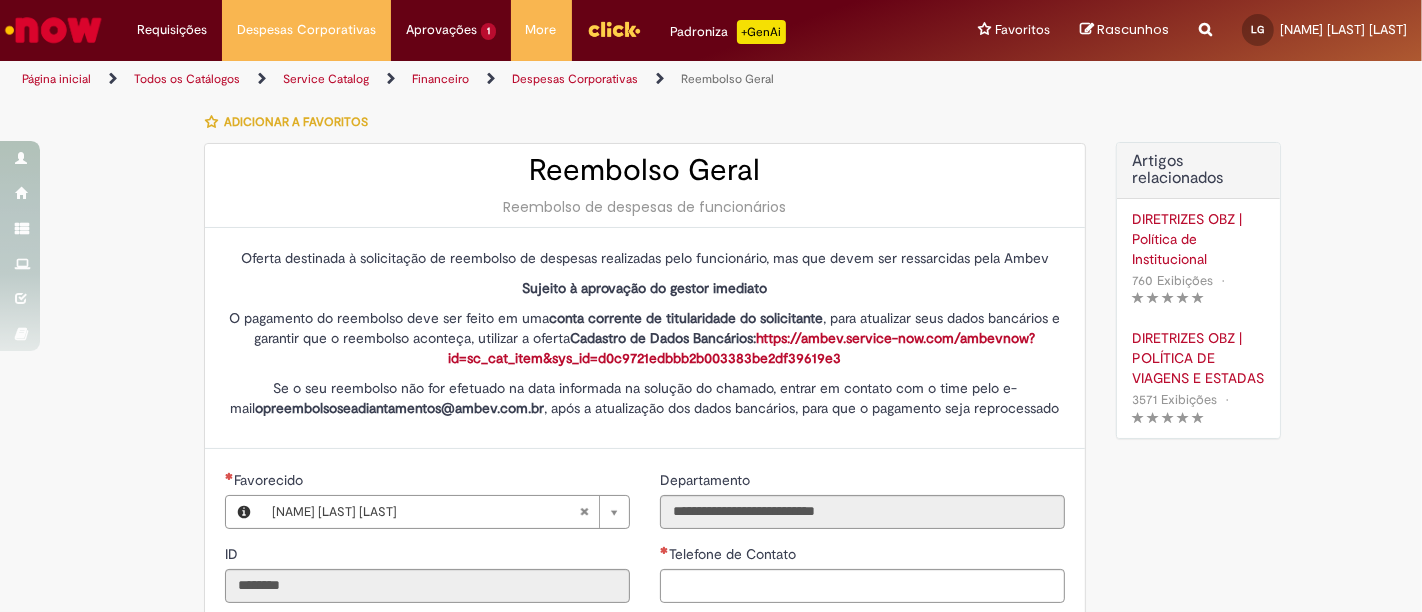 type on "**********" 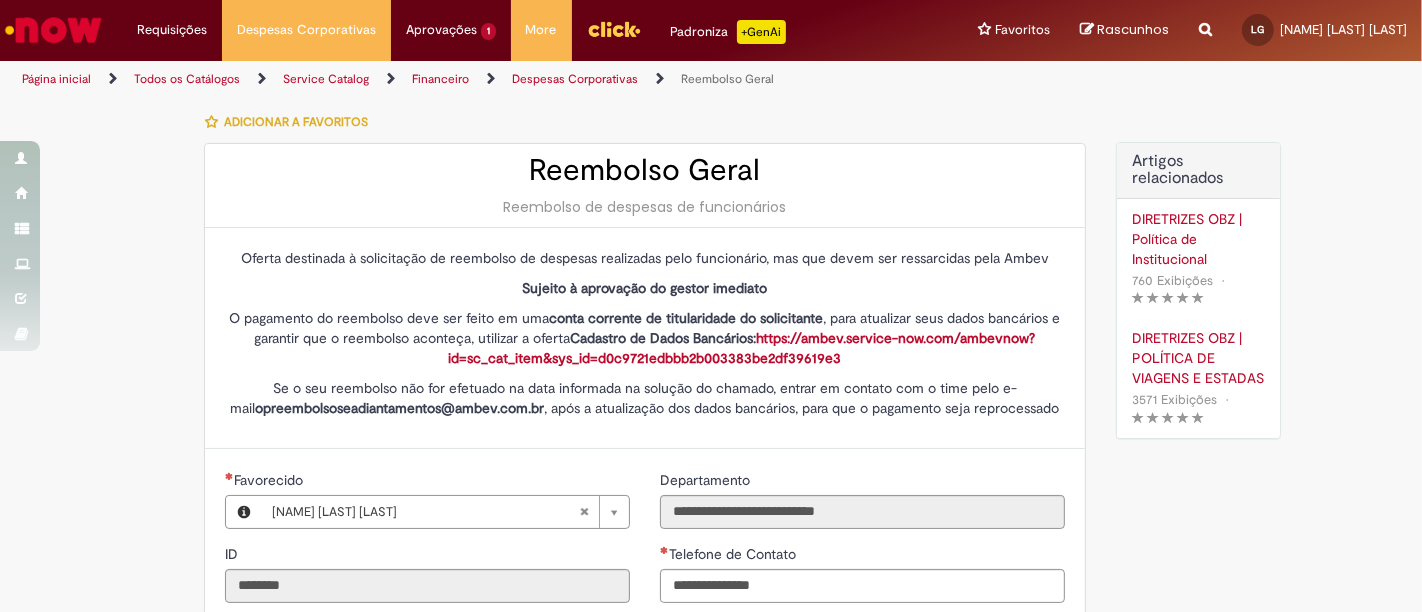 type on "******" 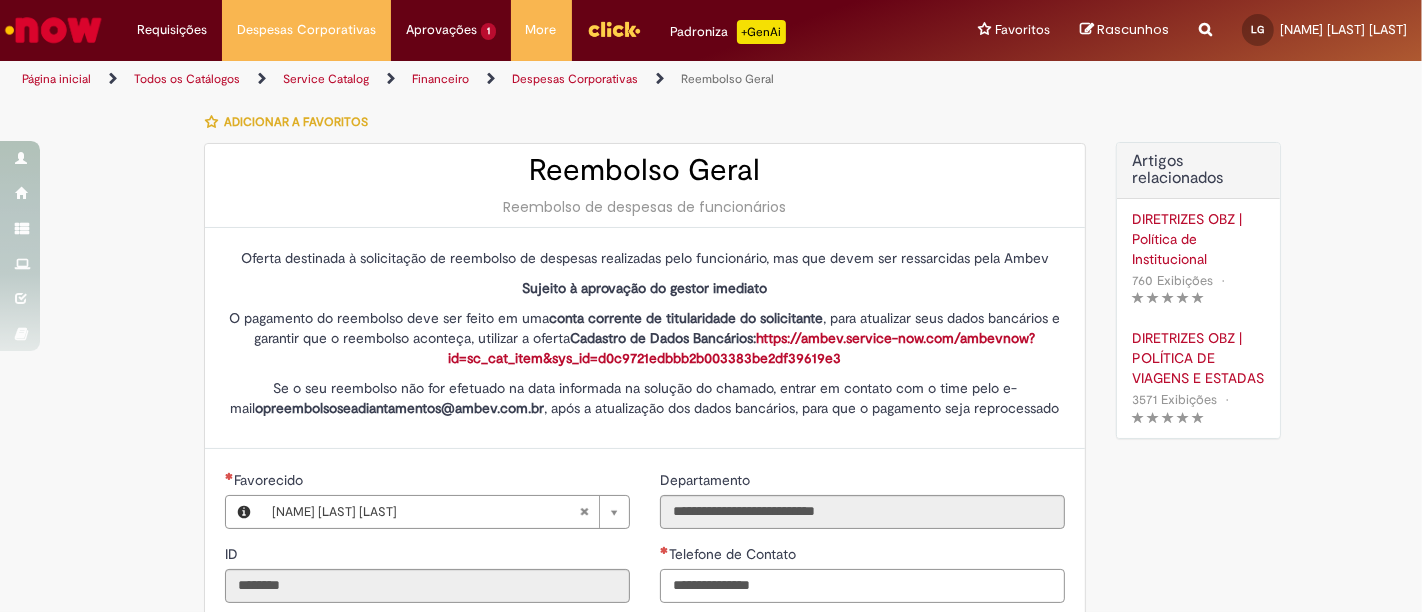 type 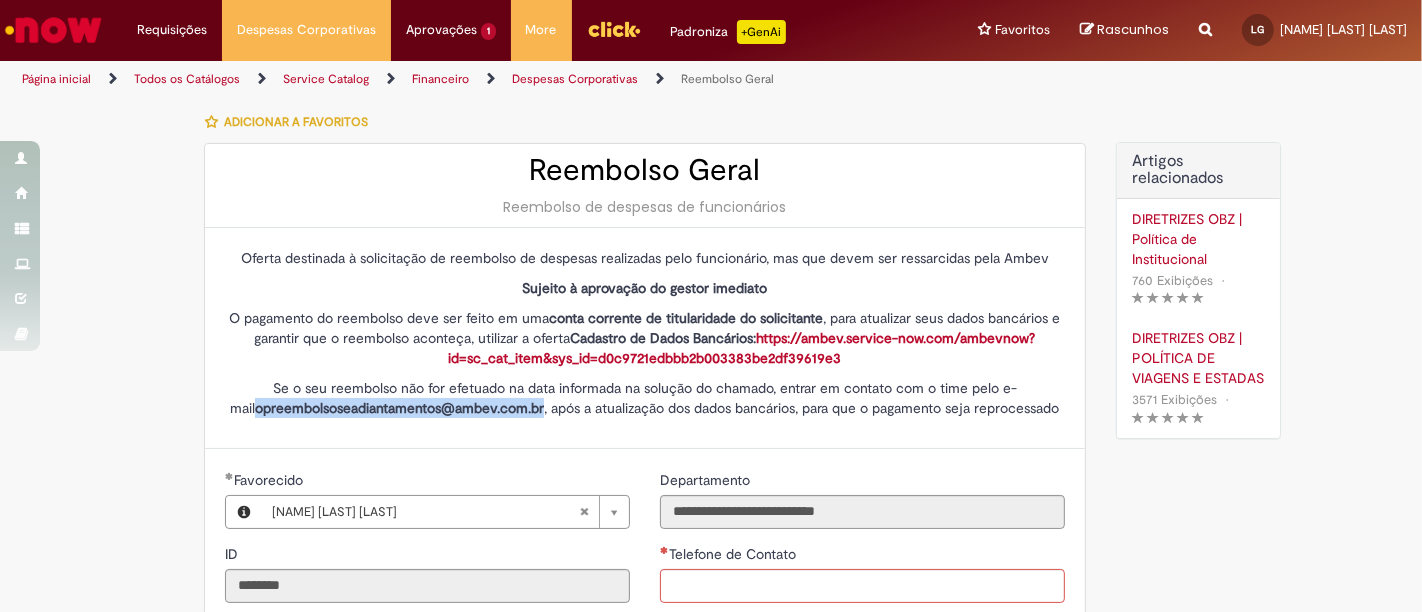 drag, startPoint x: 248, startPoint y: 402, endPoint x: 534, endPoint y: 406, distance: 286.02798 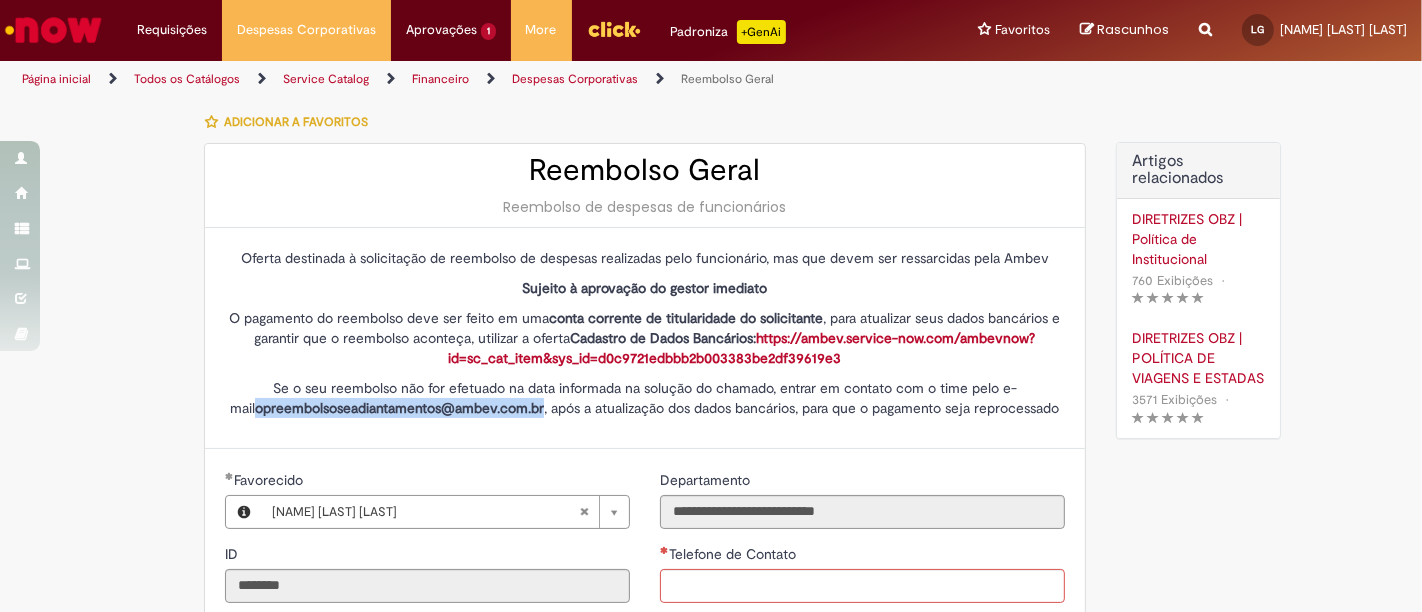 copy on "opreembolsoseadiantamentos@ambev.com.br" 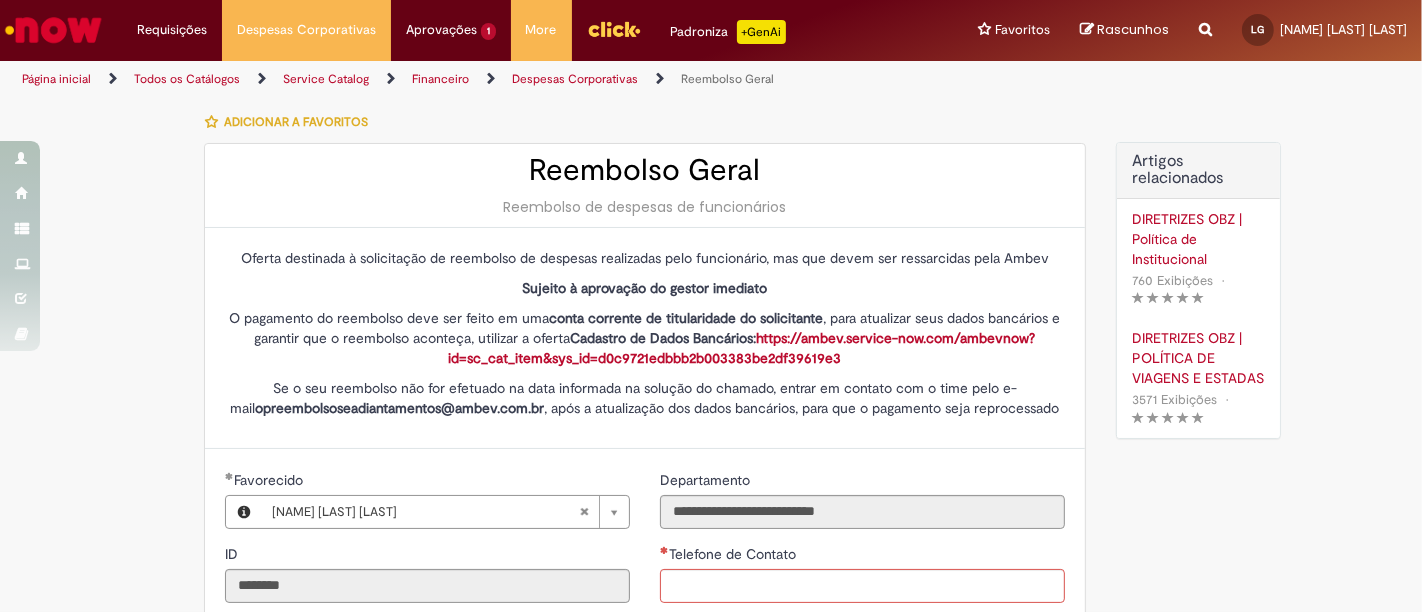 click on "Se o seu reembolso não for efetuado na data informada na solução do chamado, entrar em contato com o time pelo e-mail  opreembolsoseadiantamentos@ambev.com.br , após a atualização dos dados bancários, para que o pagamento seja reprocessado" at bounding box center (645, 398) 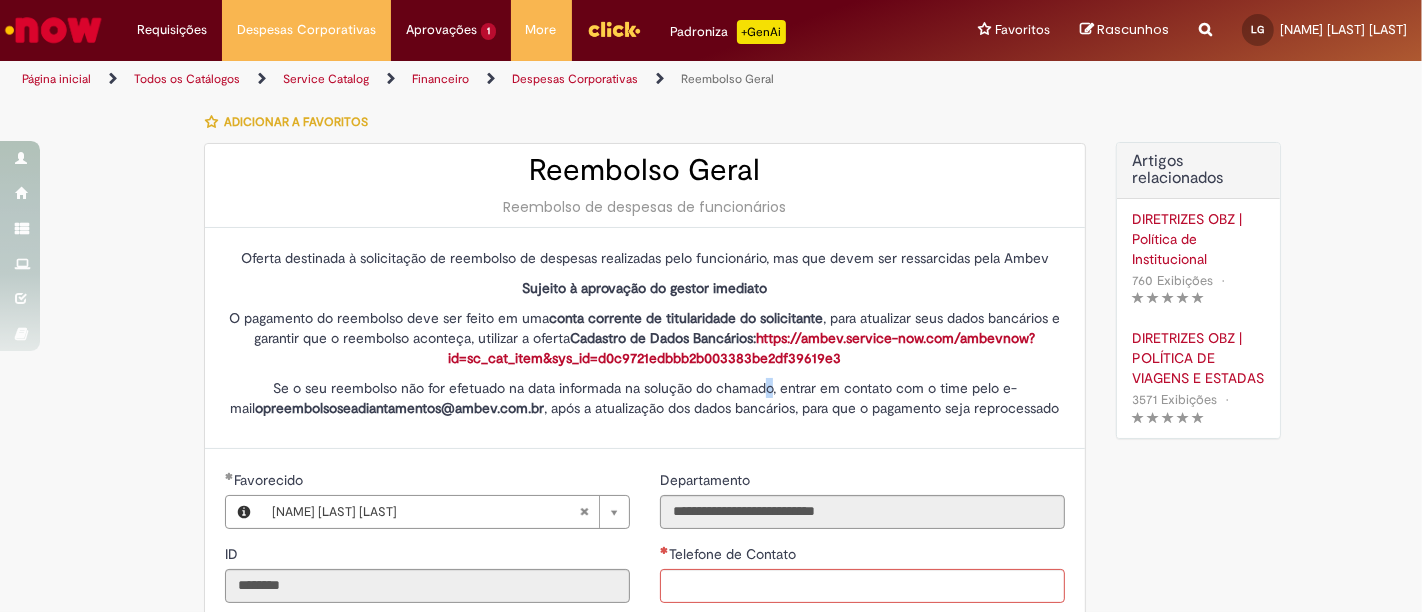 click on "Se o seu reembolso não for efetuado na data informada na solução do chamado, entrar em contato com o time pelo e-mail  opreembolsoseadiantamentos@ambev.com.br , após a atualização dos dados bancários, para que o pagamento seja reprocessado" at bounding box center [645, 398] 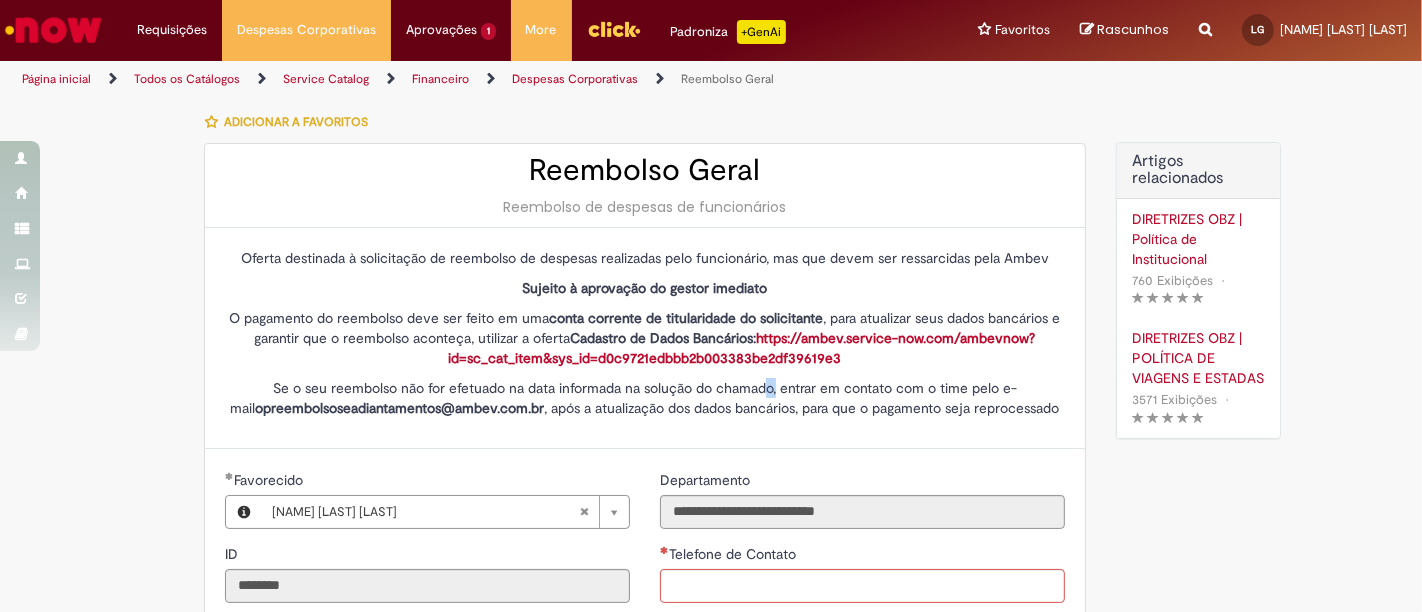 click on "Se o seu reembolso não for efetuado na data informada na solução do chamado, entrar em contato com o time pelo e-mail  opreembolsoseadiantamentos@ambev.com.br , após a atualização dos dados bancários, para que o pagamento seja reprocessado" at bounding box center (645, 398) 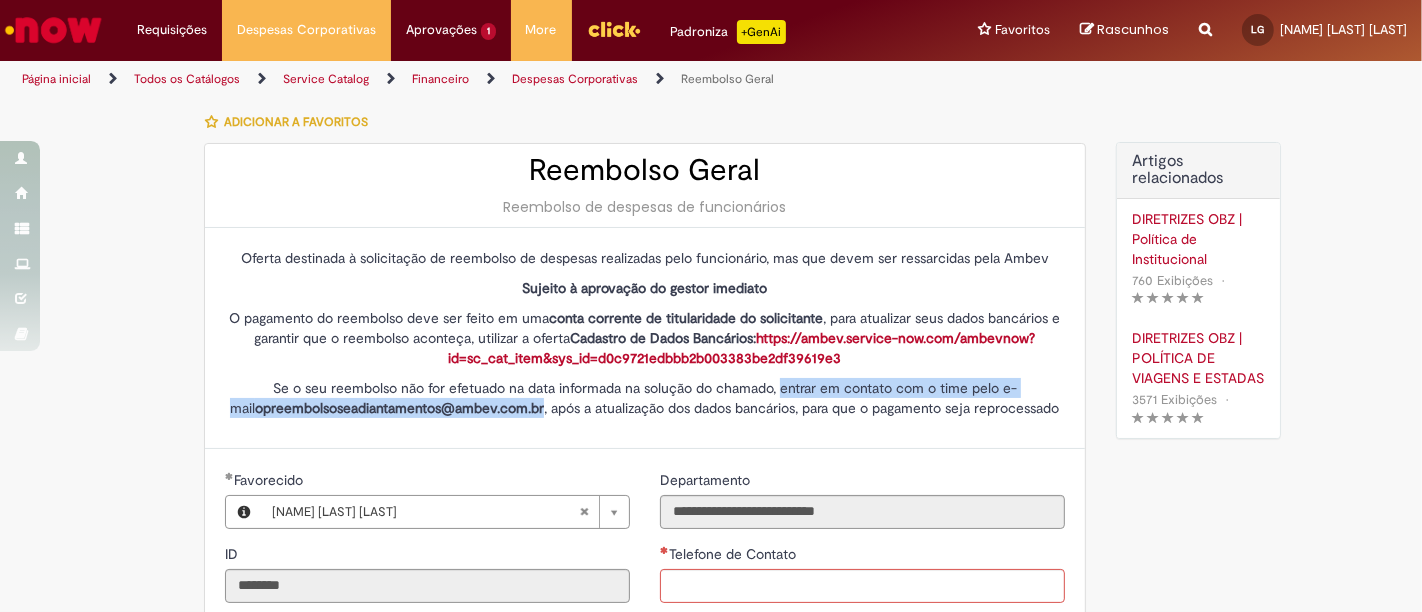 drag, startPoint x: 772, startPoint y: 387, endPoint x: 531, endPoint y: 401, distance: 241.4063 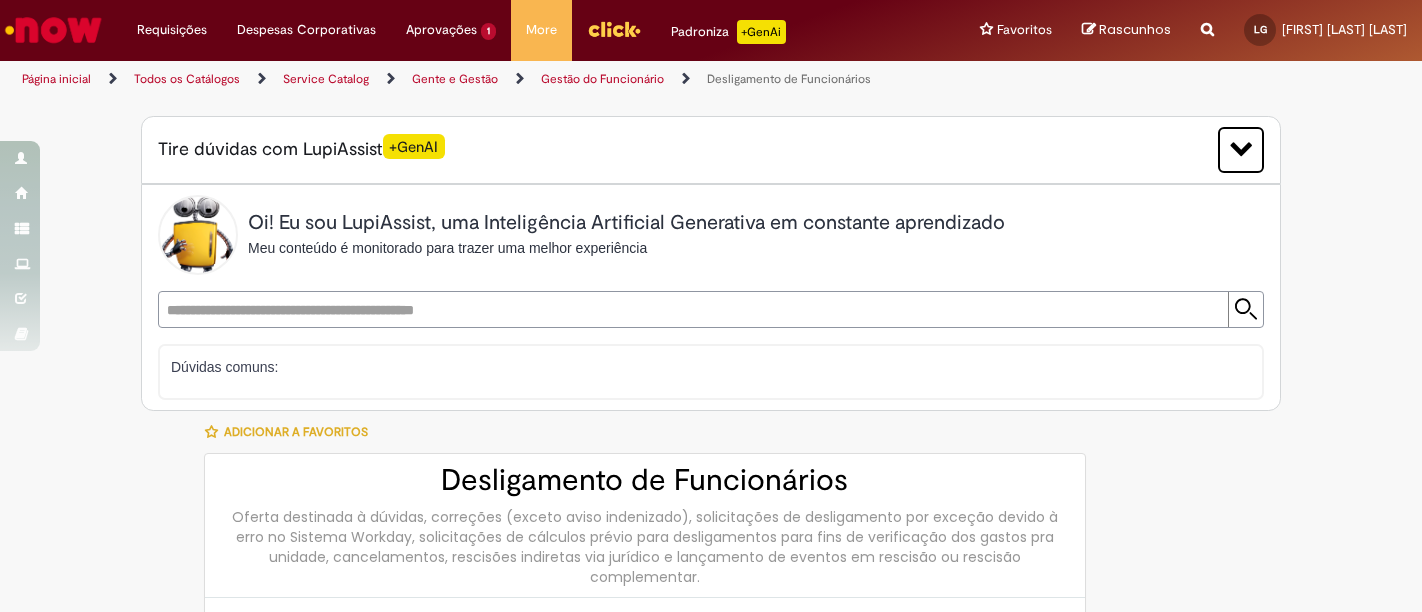type 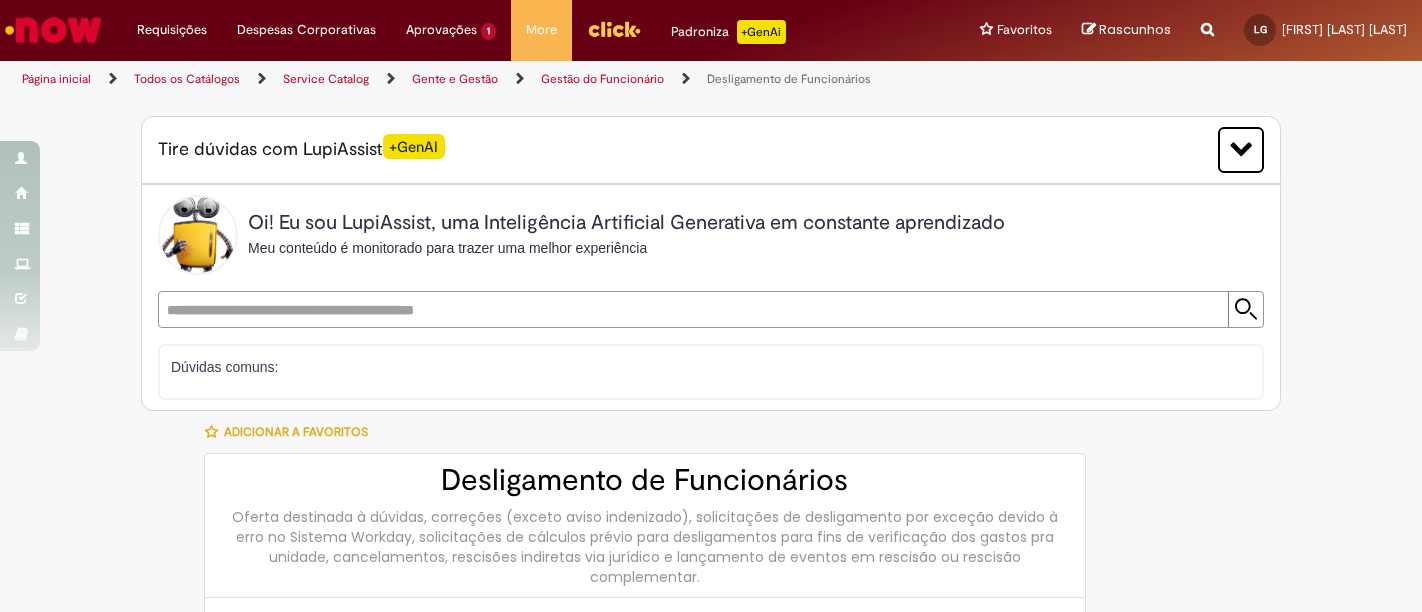 scroll, scrollTop: 0, scrollLeft: 0, axis: both 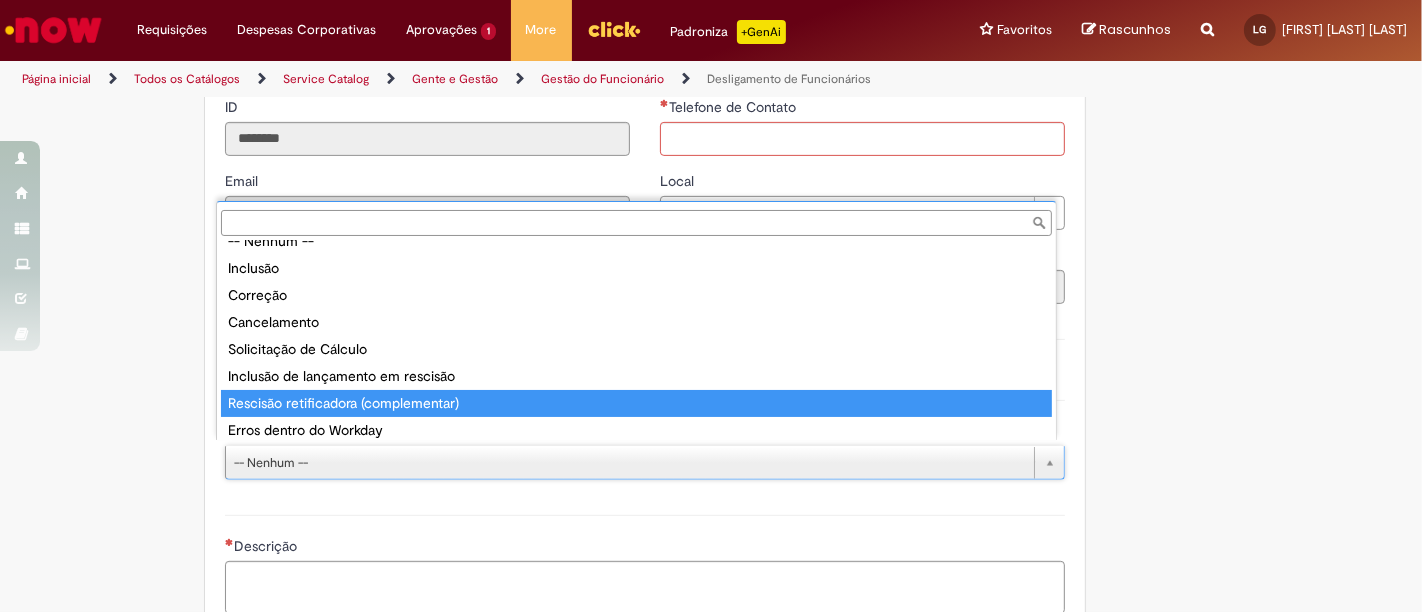 type on "**********" 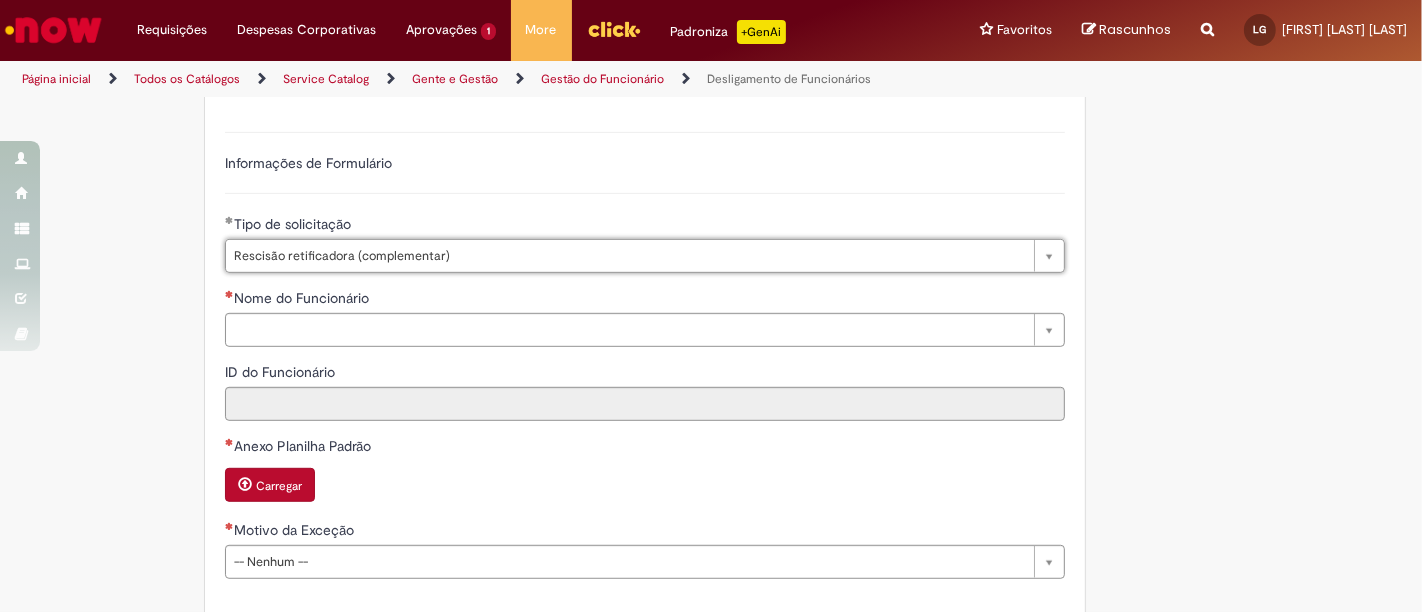 scroll, scrollTop: 938, scrollLeft: 0, axis: vertical 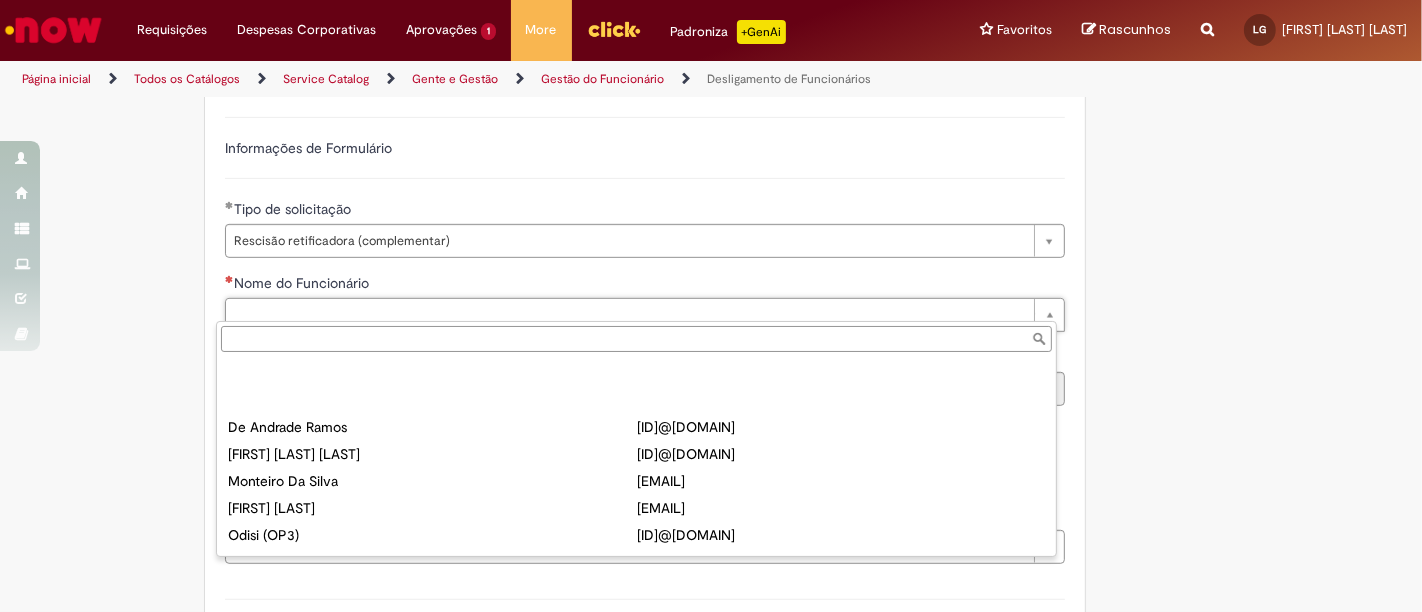 paste on "**********" 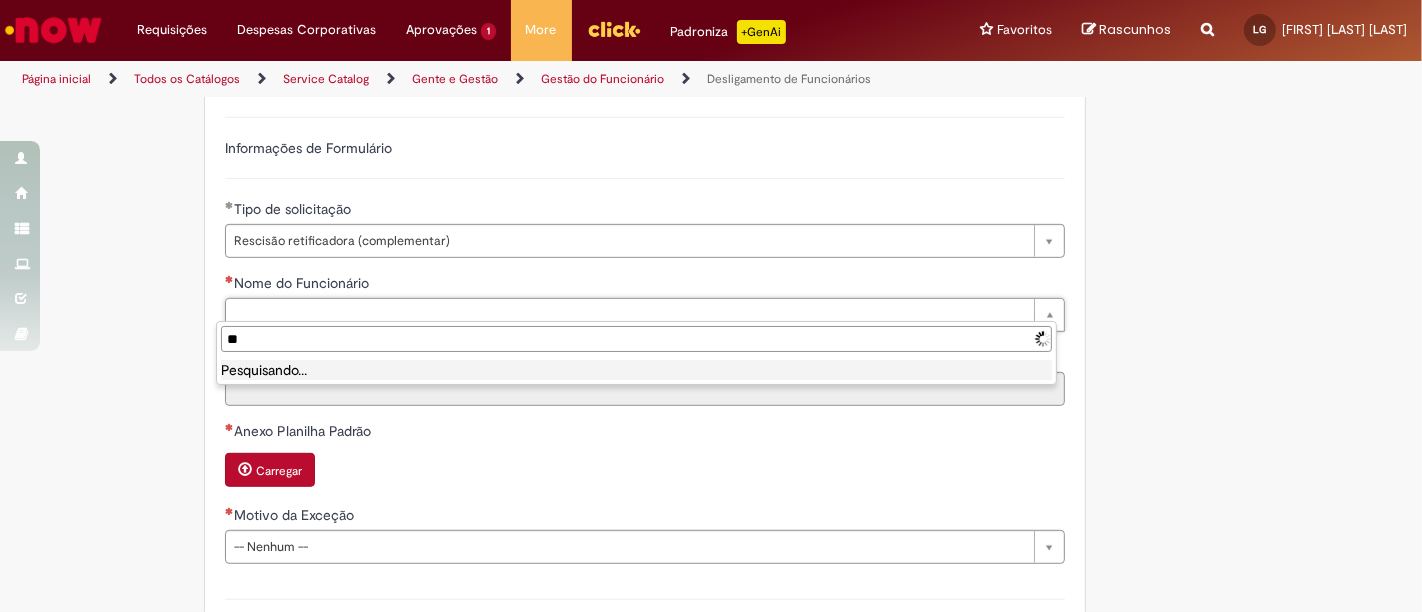 type on "*" 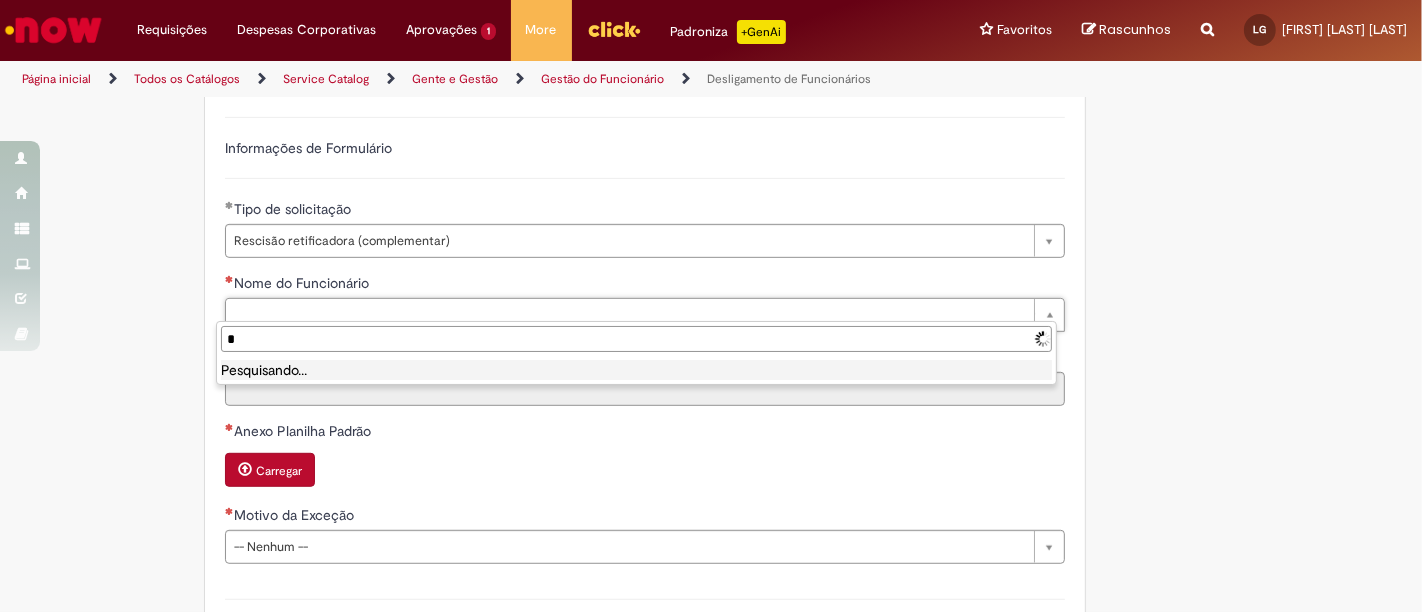 type 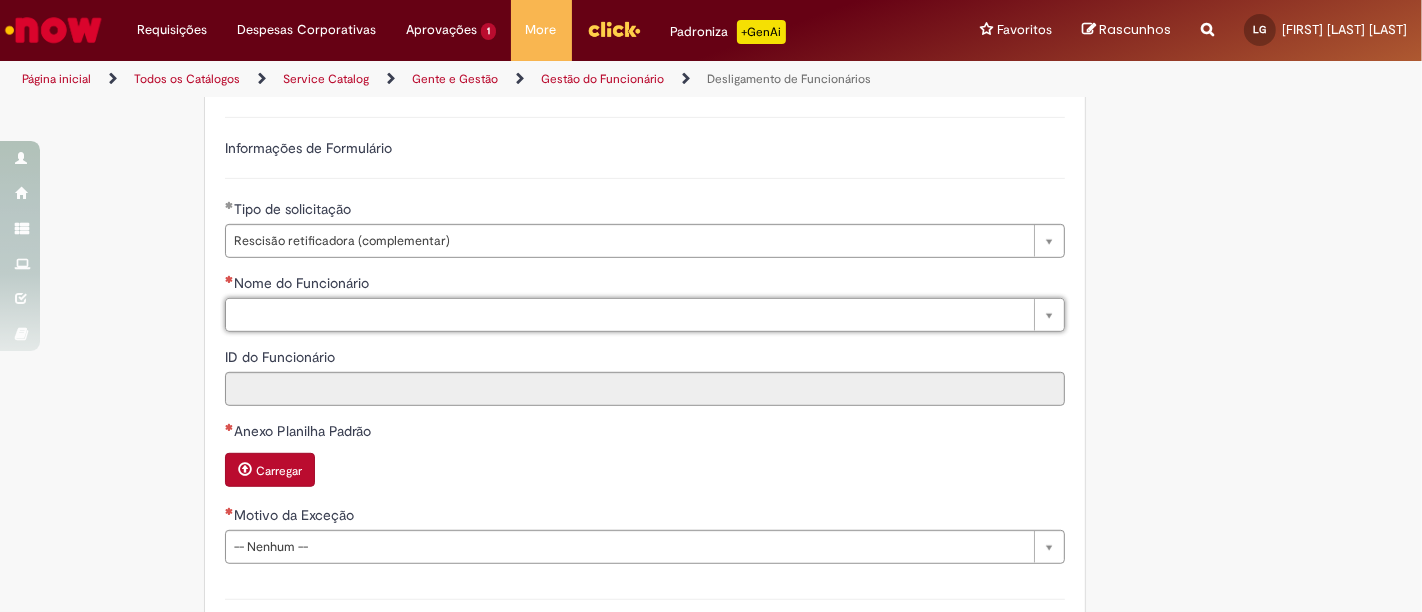 paste on "**********" 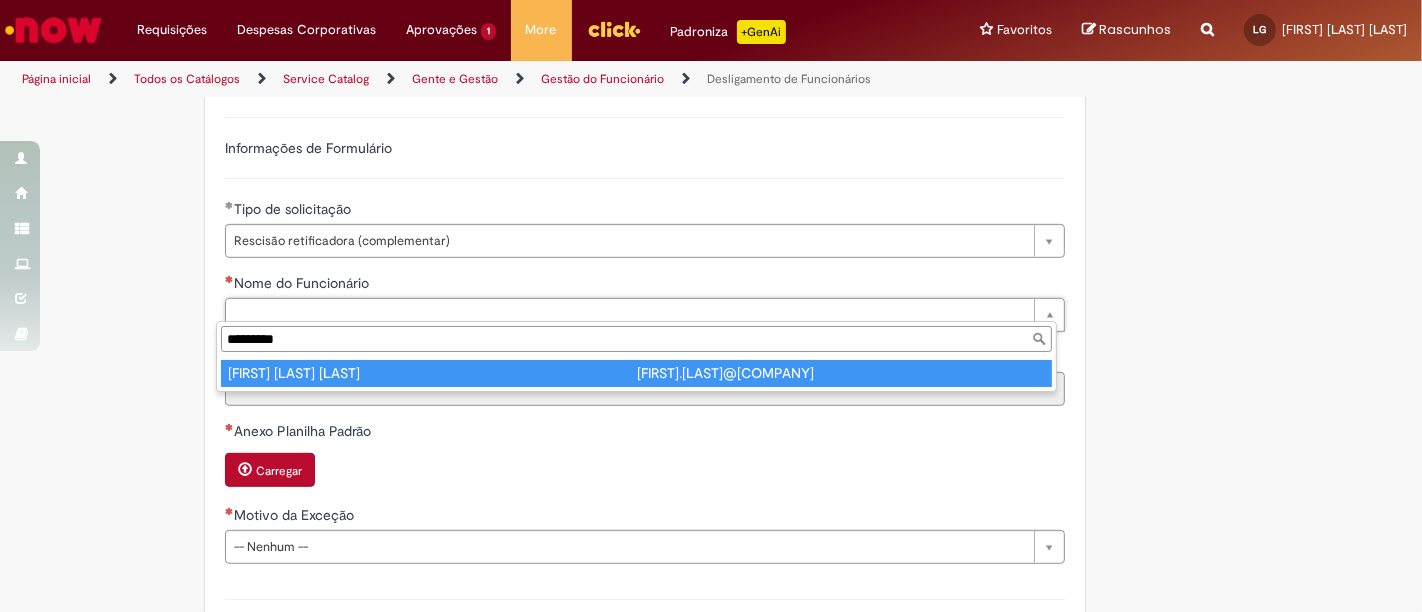type on "*********" 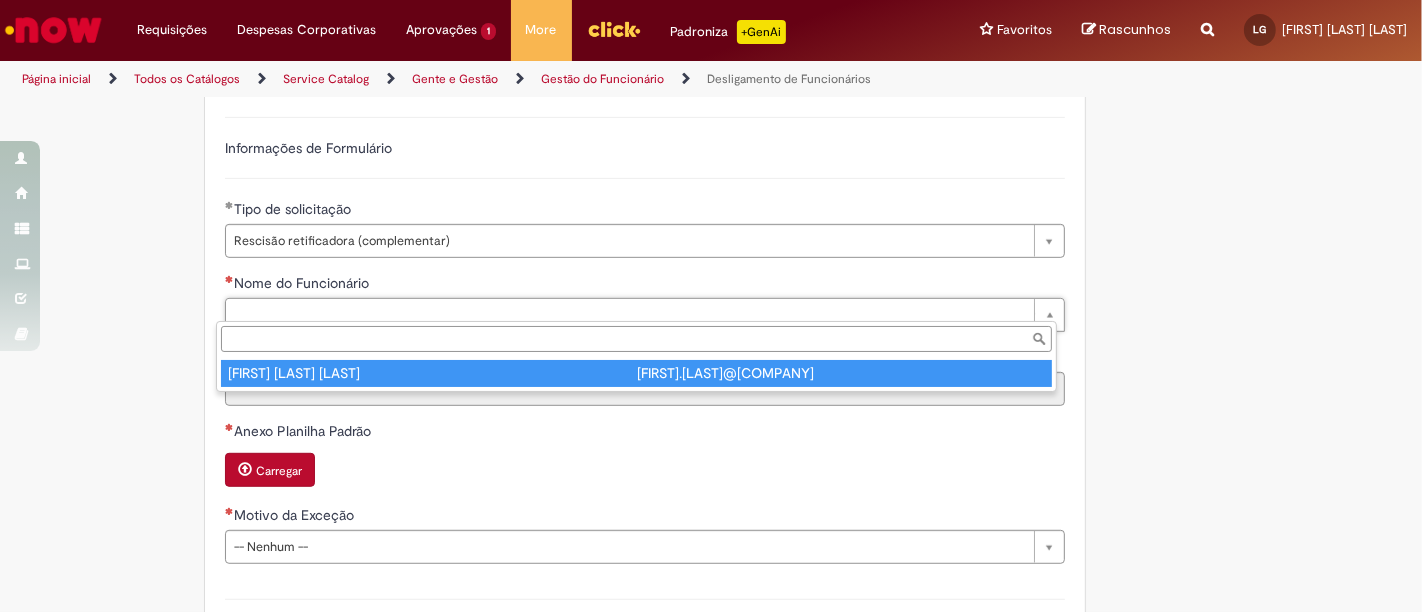 type on "********" 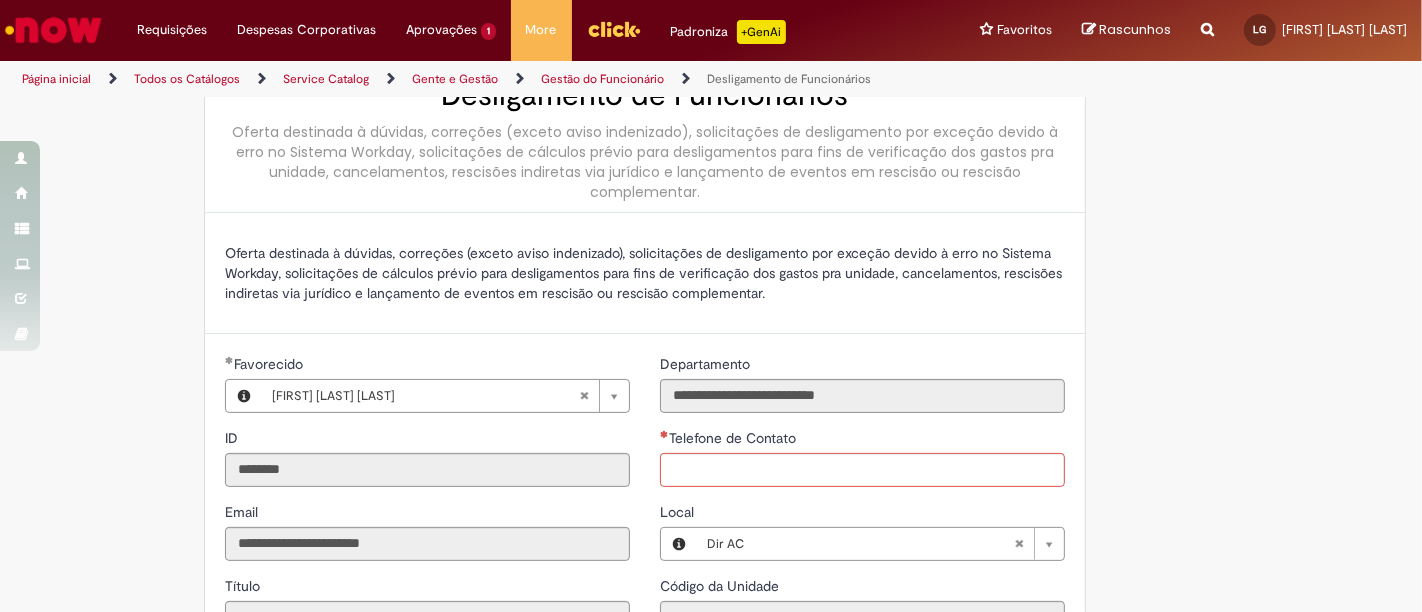 scroll, scrollTop: 277, scrollLeft: 0, axis: vertical 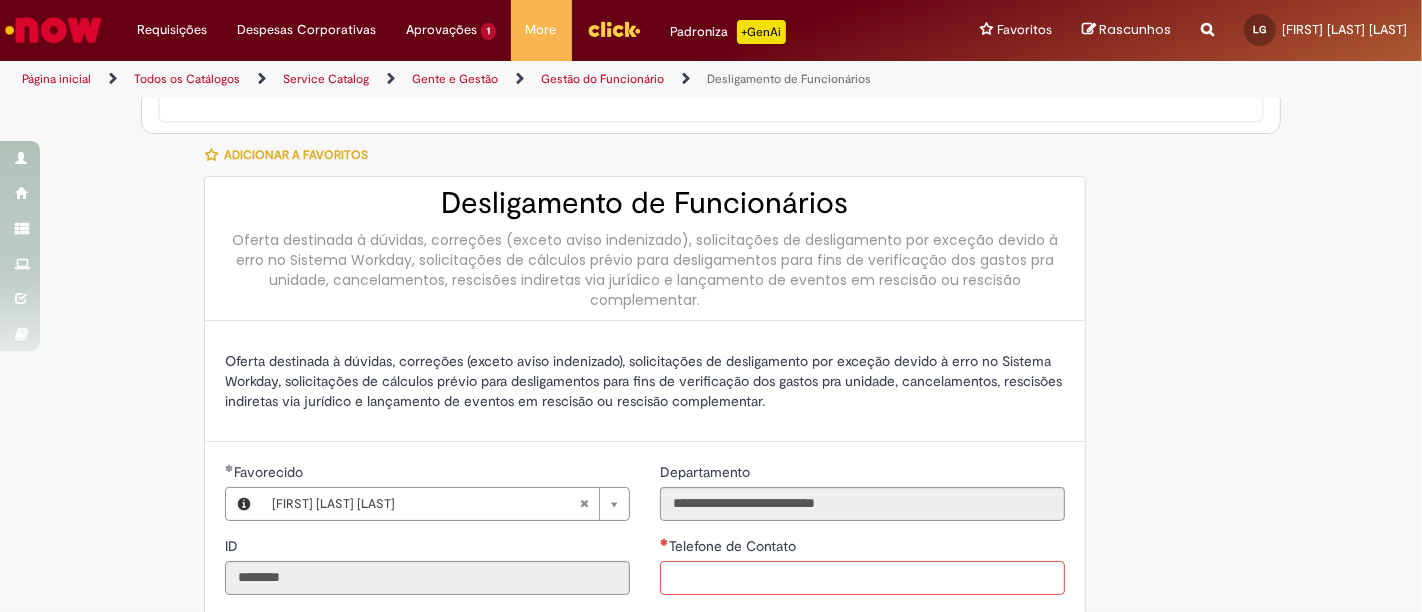 drag, startPoint x: 471, startPoint y: 238, endPoint x: 935, endPoint y: 287, distance: 466.5801 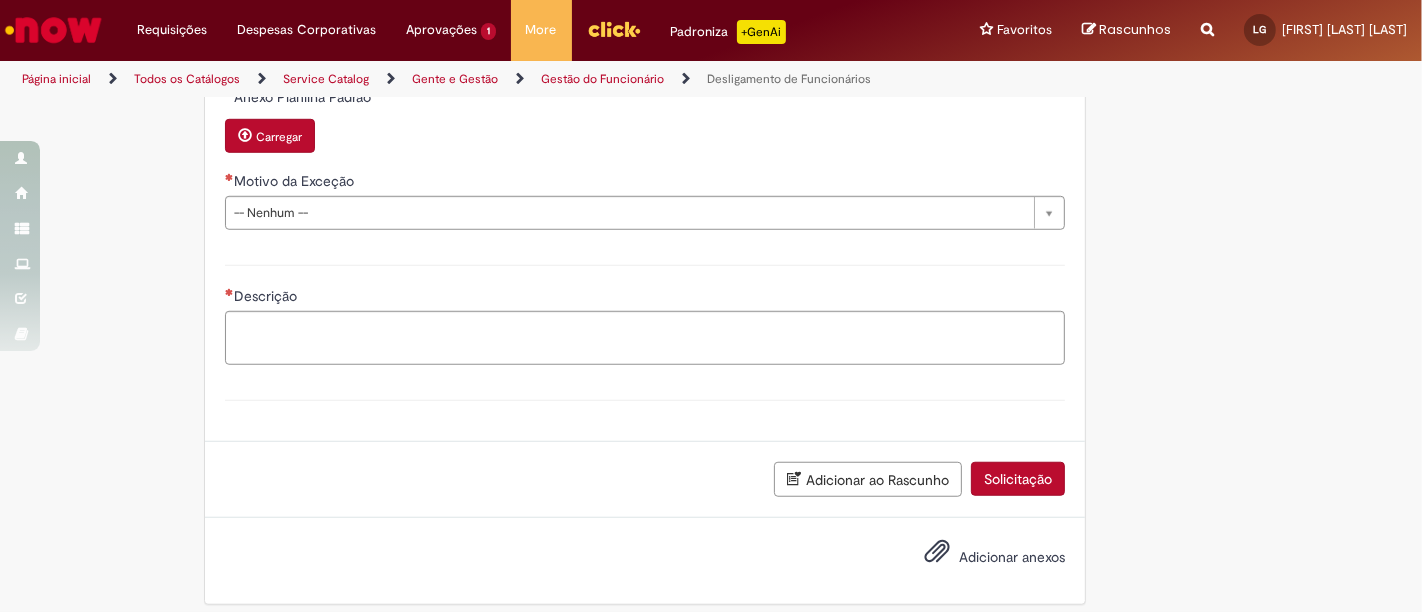 scroll, scrollTop: 1277, scrollLeft: 0, axis: vertical 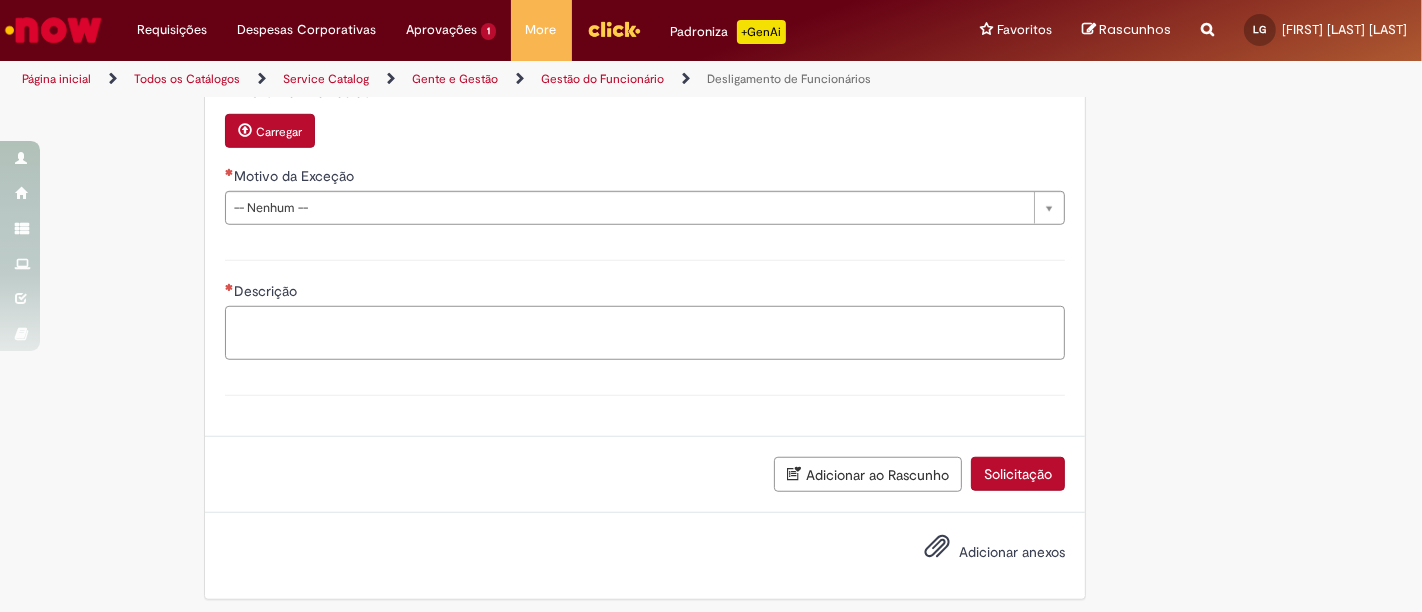 click on "Descrição" at bounding box center [645, 332] 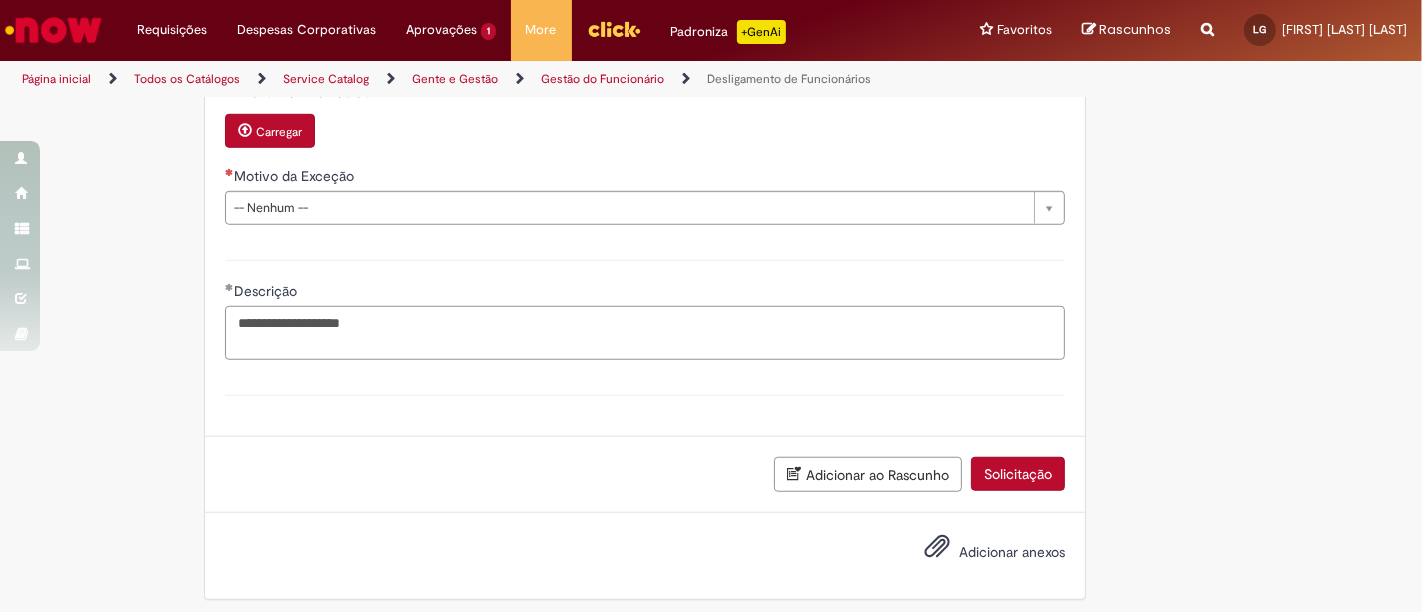 type on "**********" 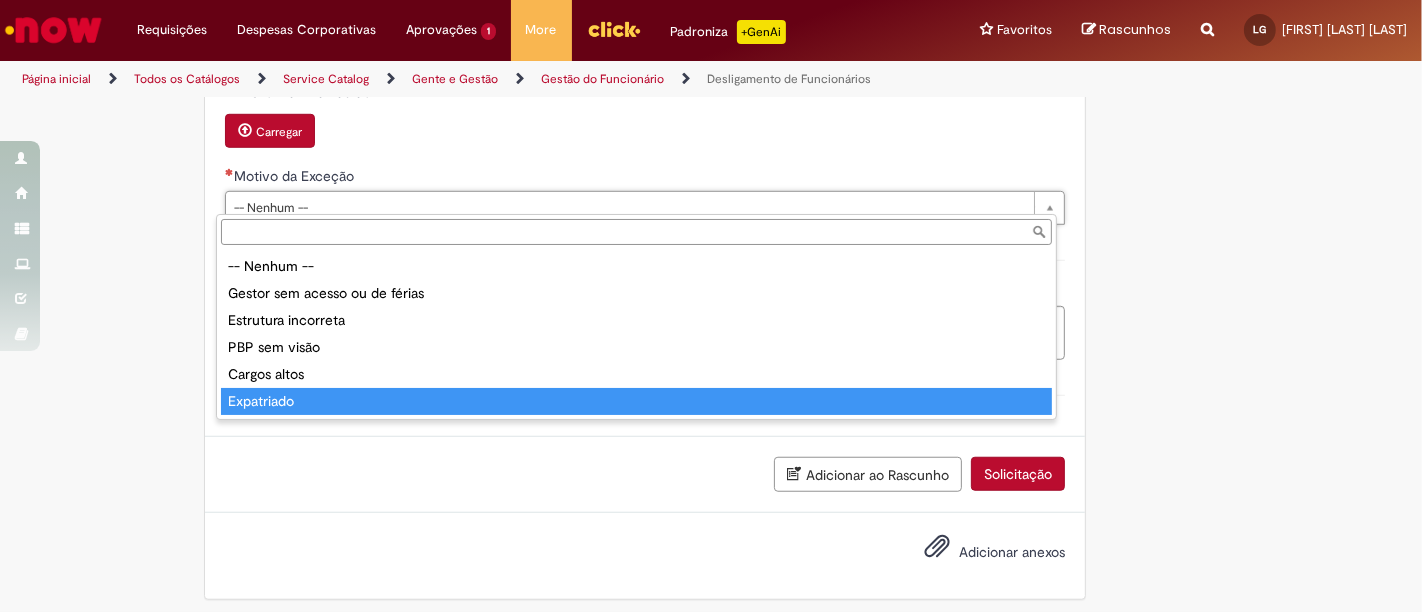 type on "**********" 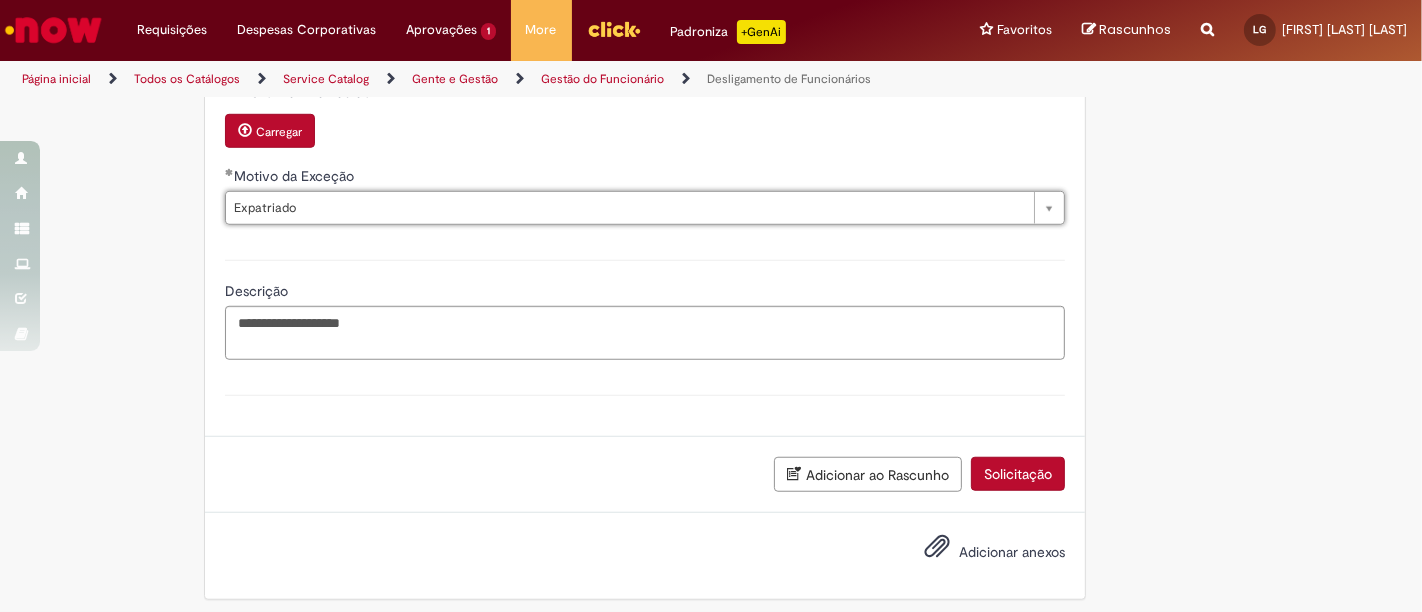 click on "**********" at bounding box center (645, -61) 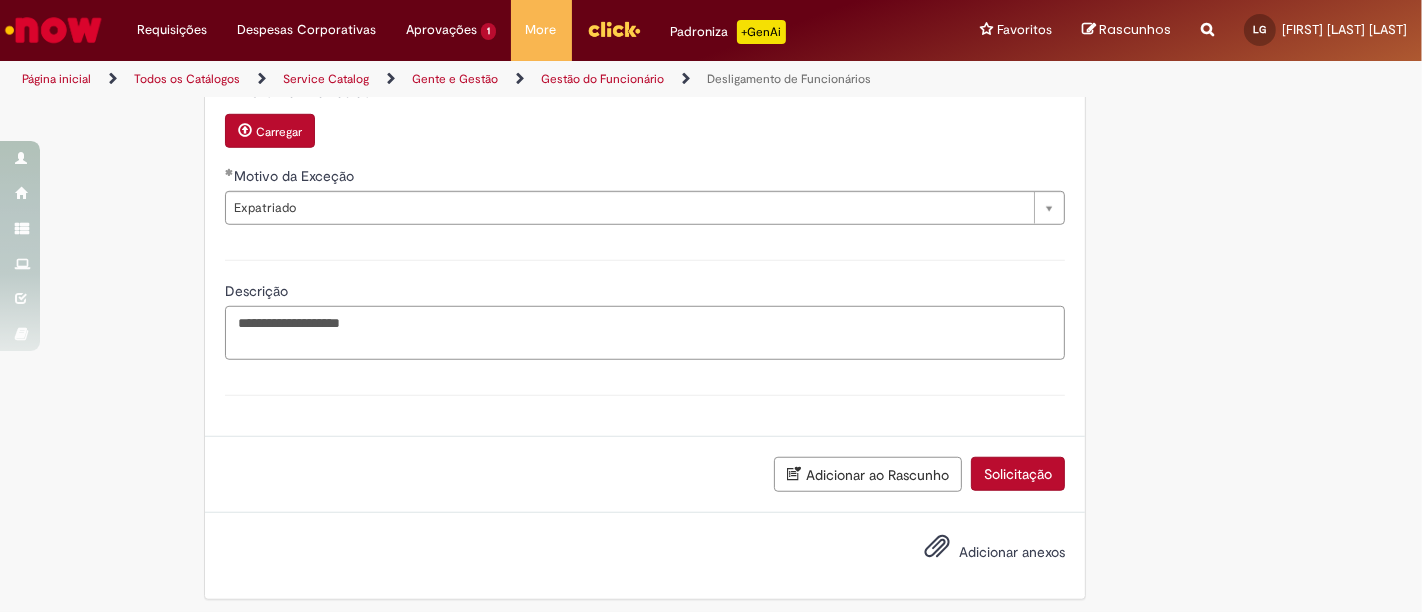 click on "**********" at bounding box center (645, 332) 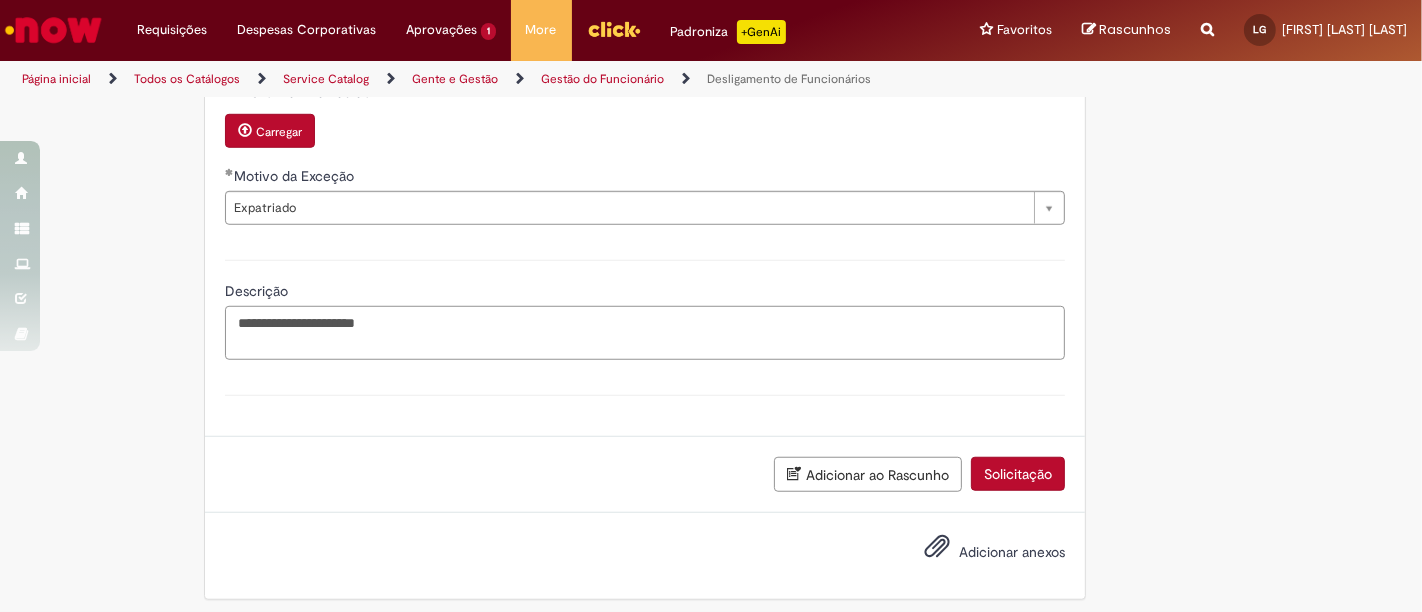 paste on "**********" 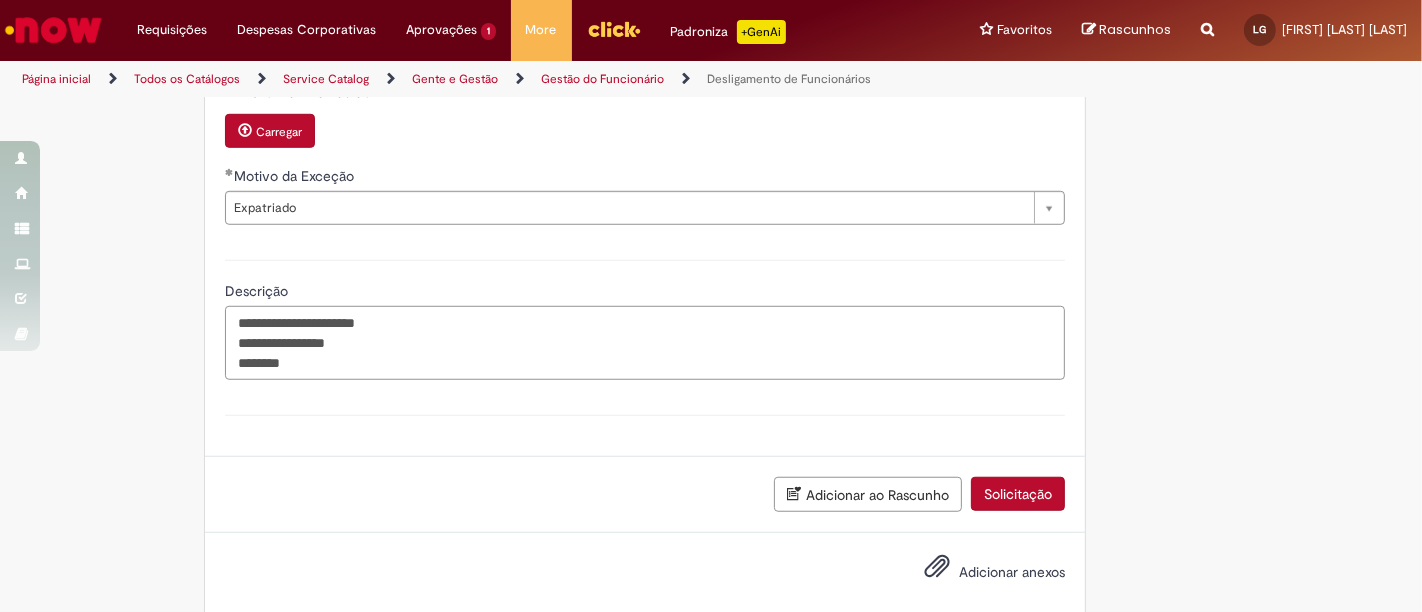 drag, startPoint x: 425, startPoint y: 341, endPoint x: 90, endPoint y: 333, distance: 335.09552 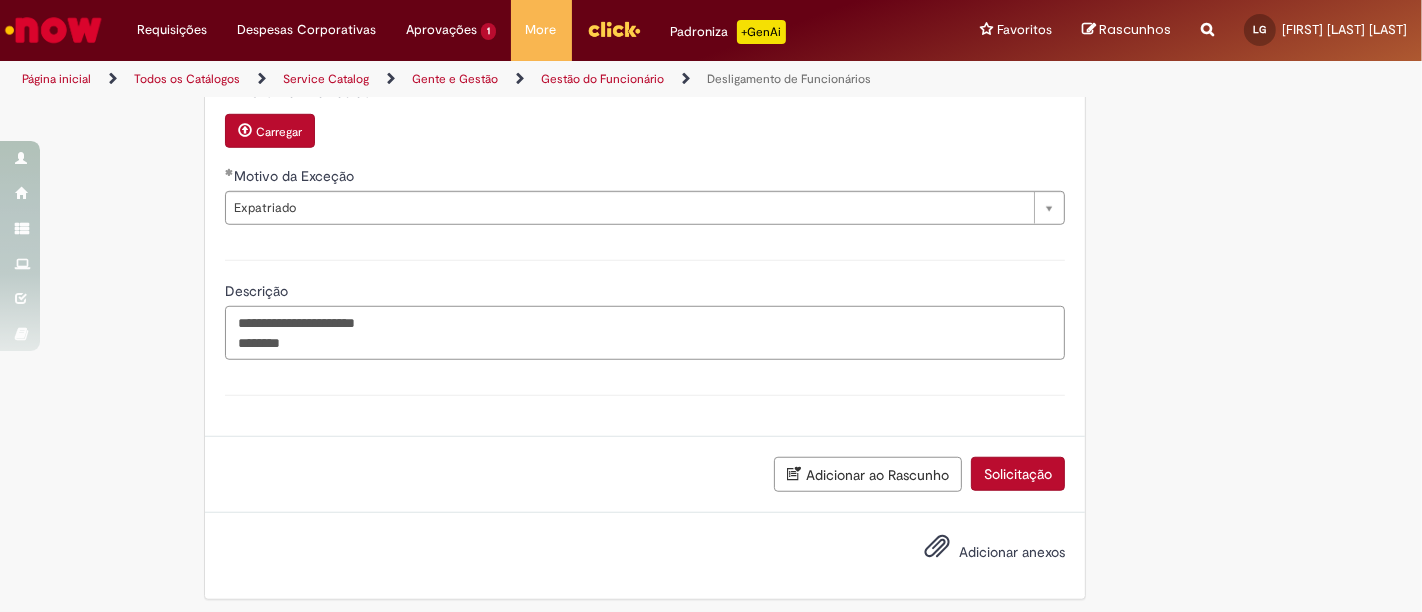 click on "**********" at bounding box center [645, 332] 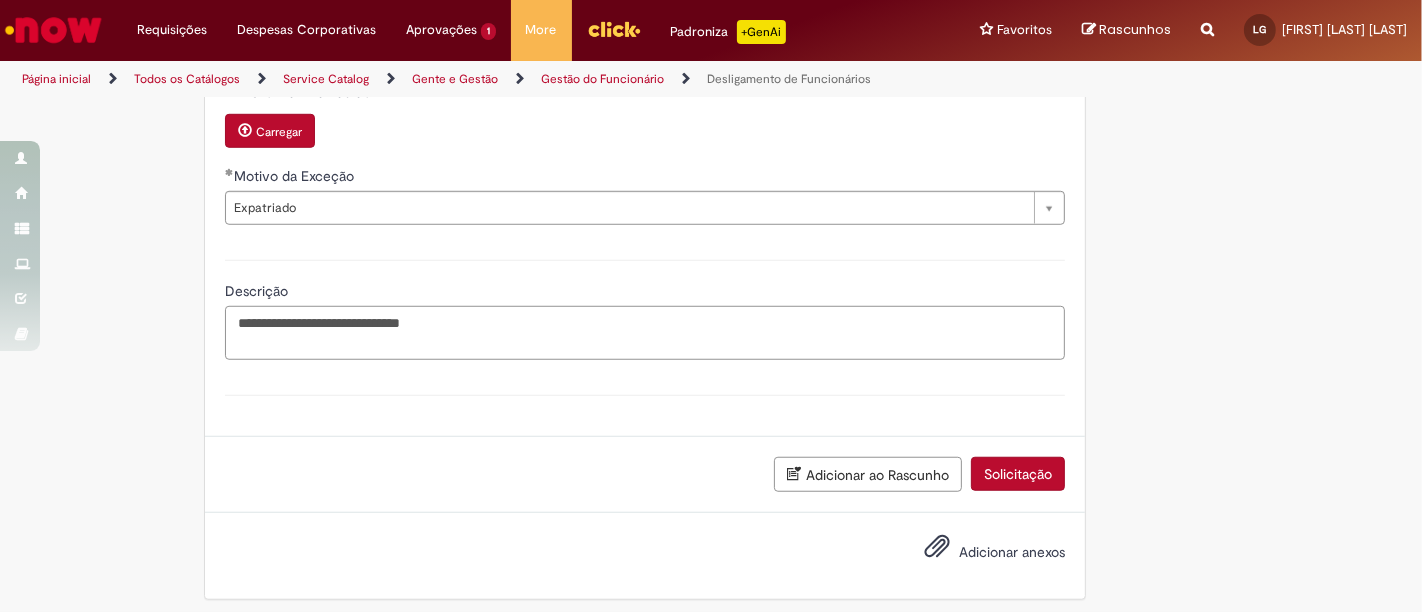 click on "**********" at bounding box center [645, 332] 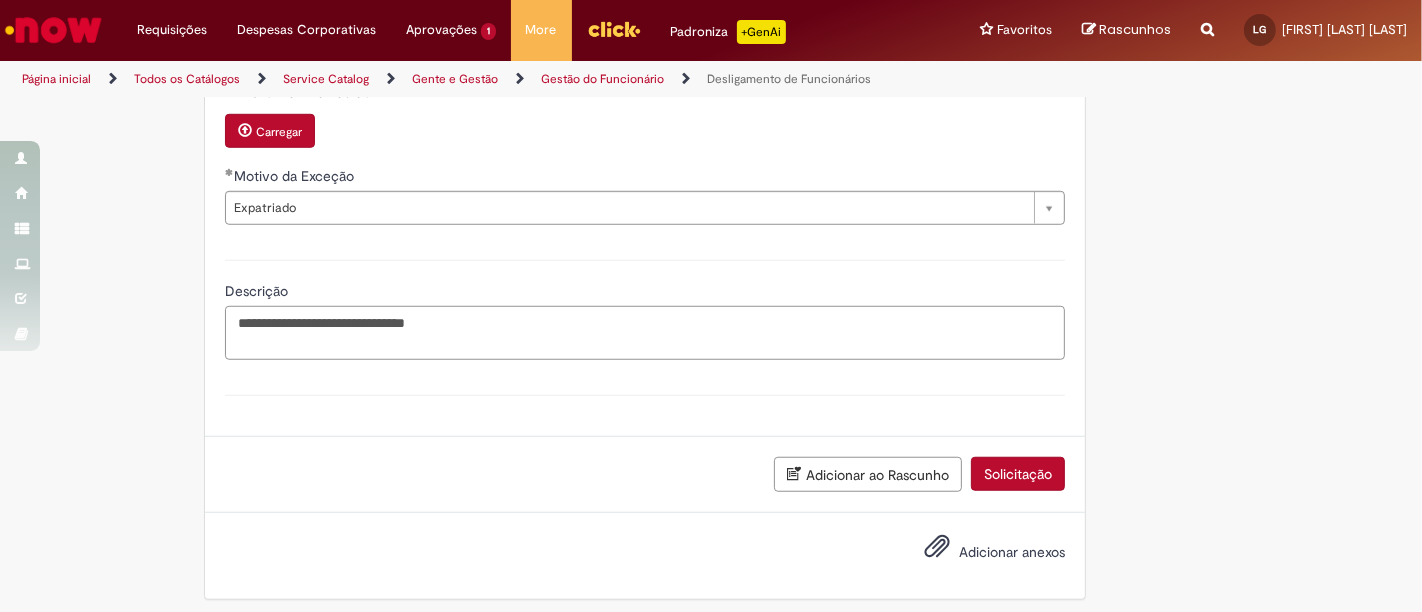 paste on "**********" 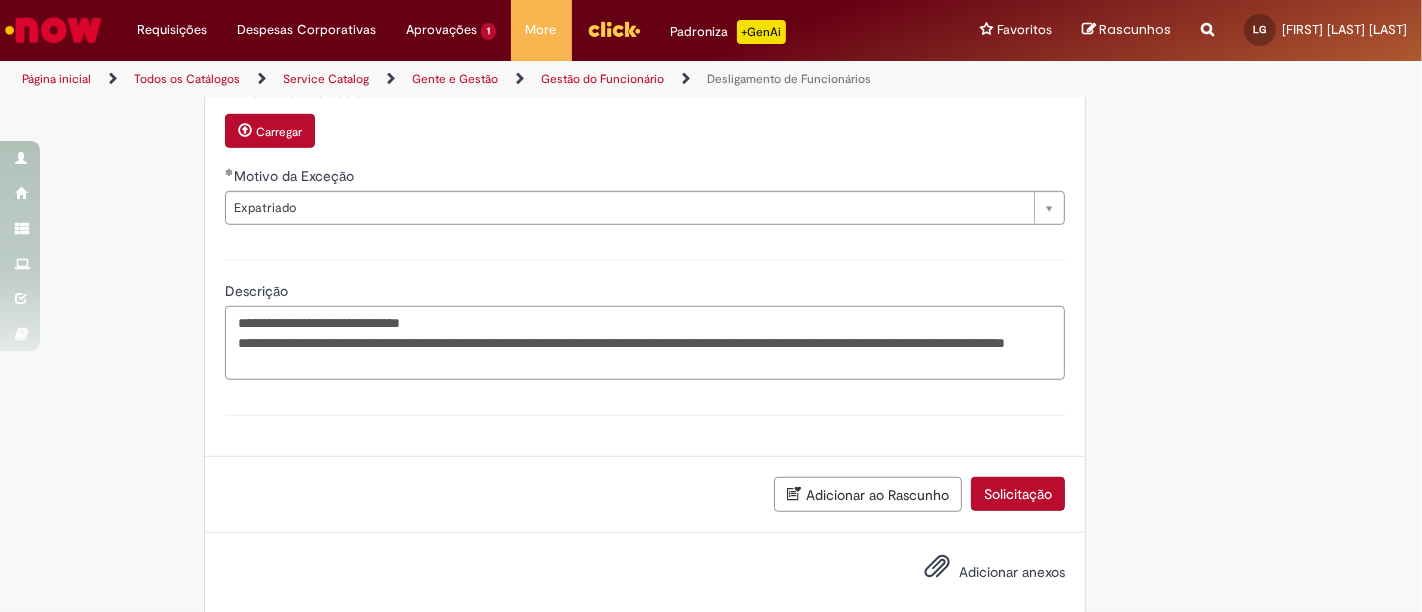 click on "**********" at bounding box center (645, 342) 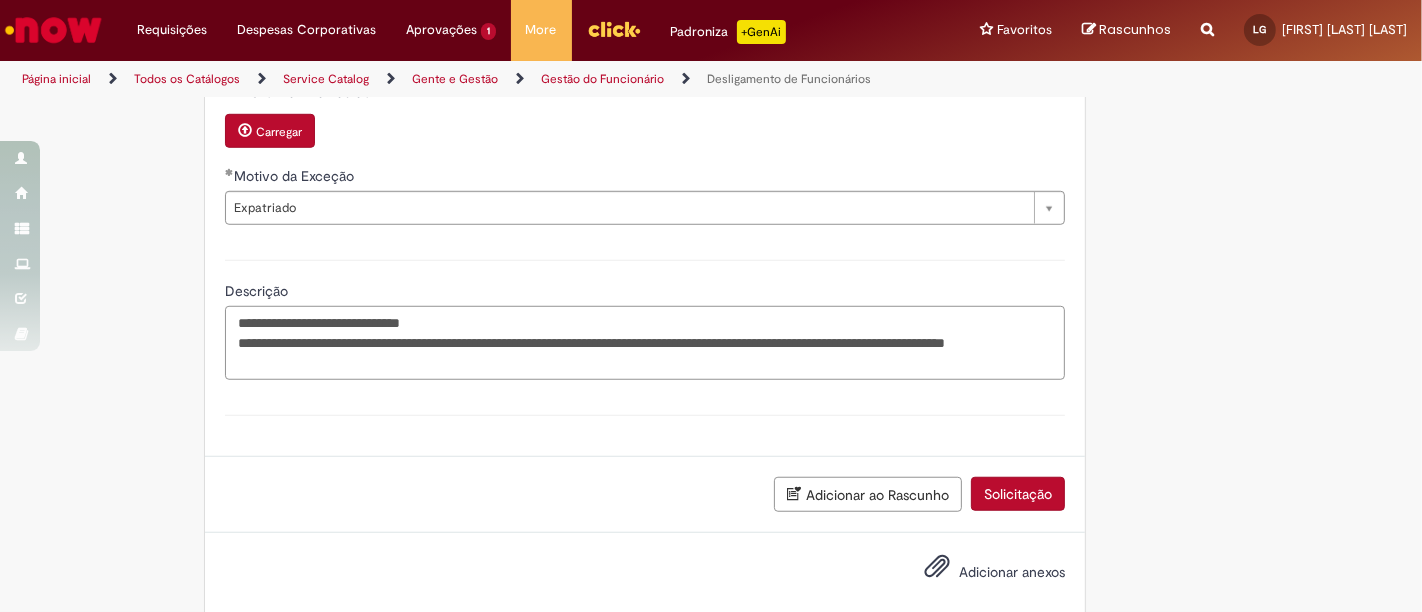 click on "**********" at bounding box center (645, 342) 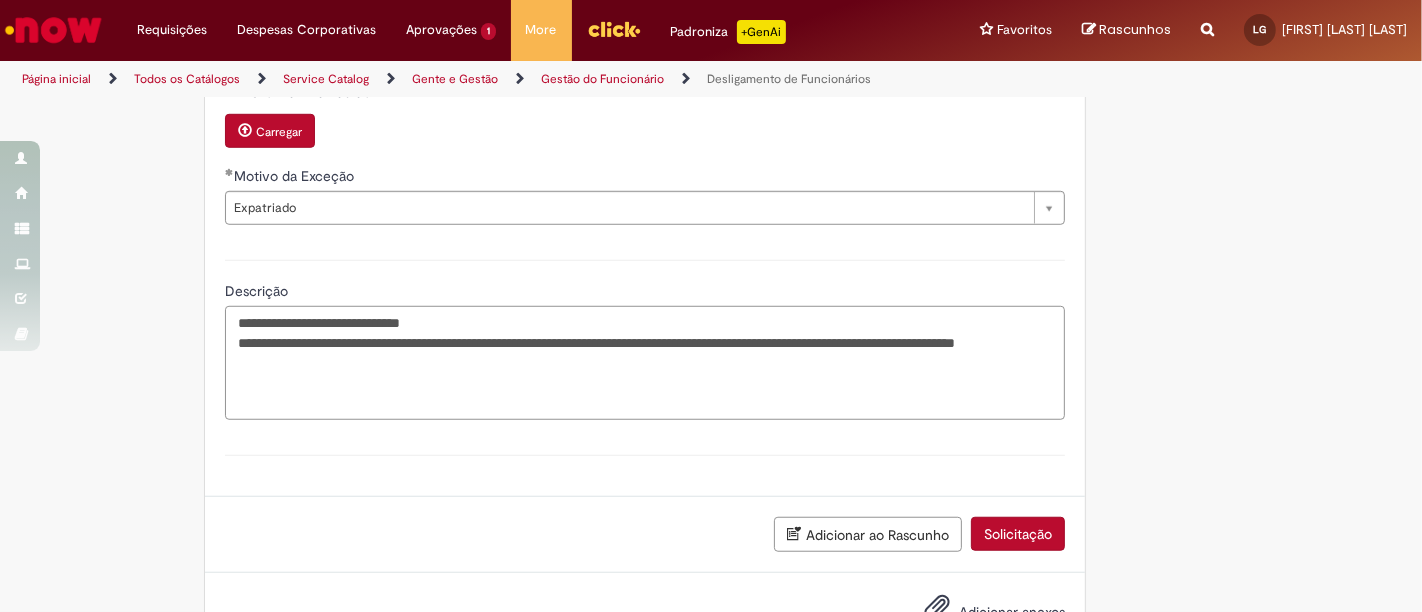 paste on "**********" 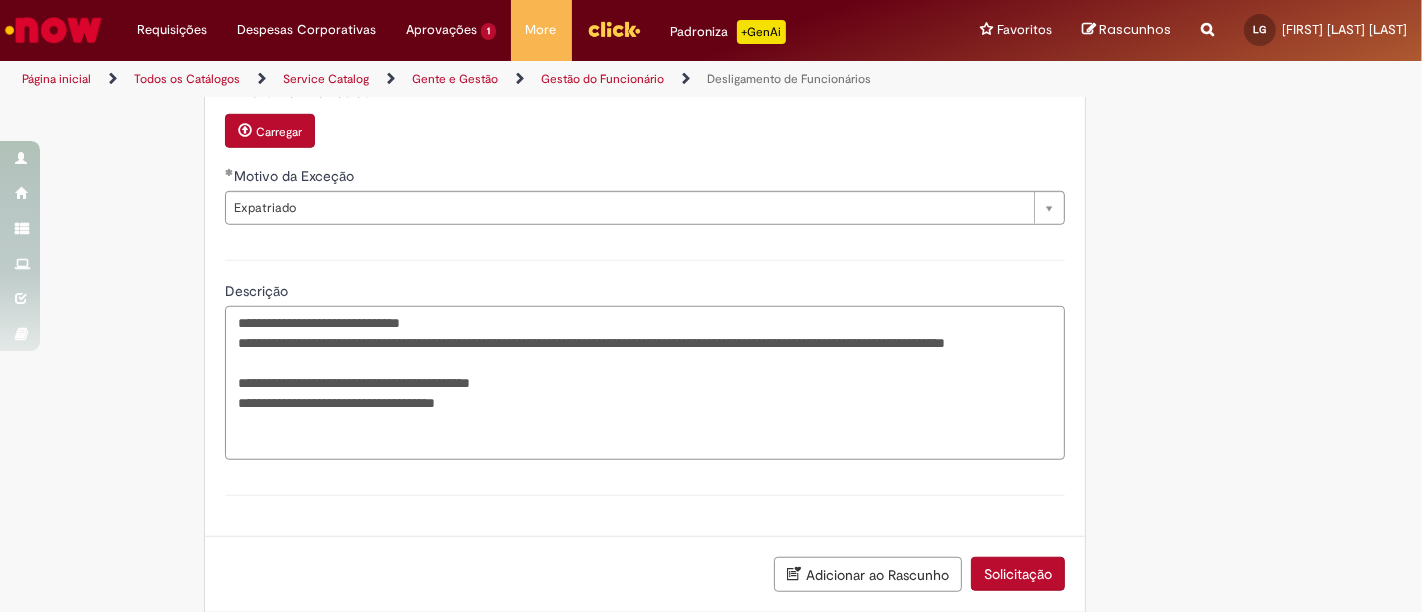 paste on "**********" 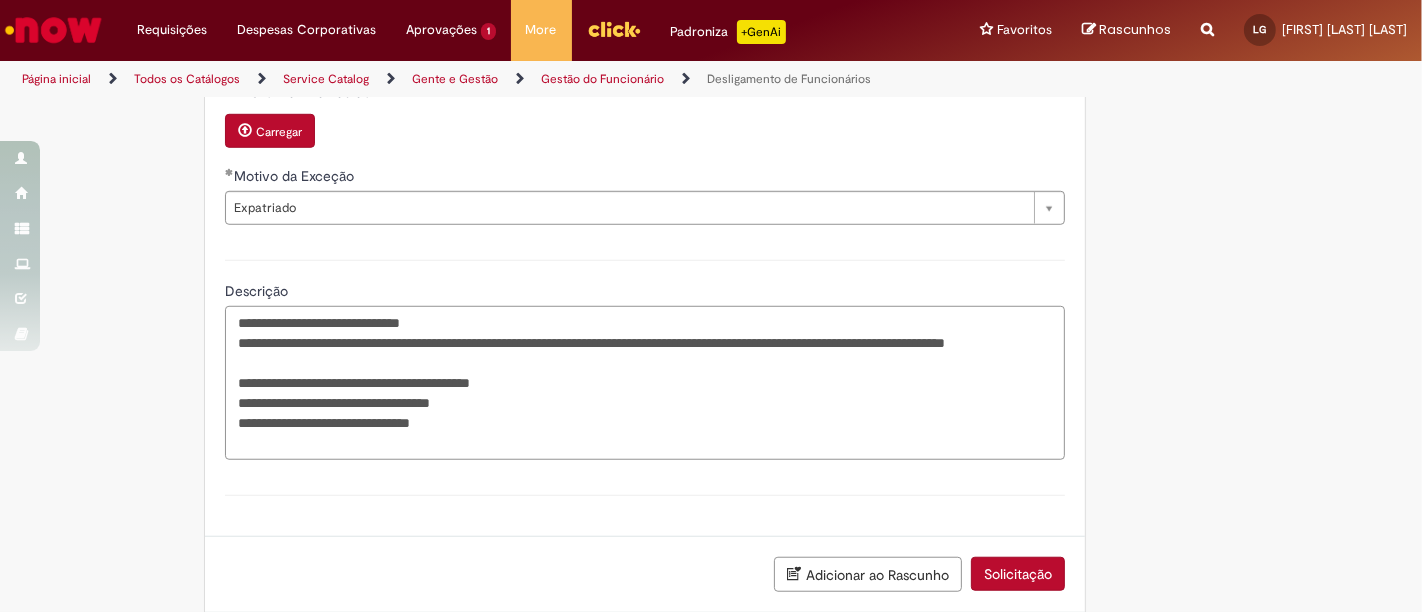 scroll, scrollTop: 1377, scrollLeft: 0, axis: vertical 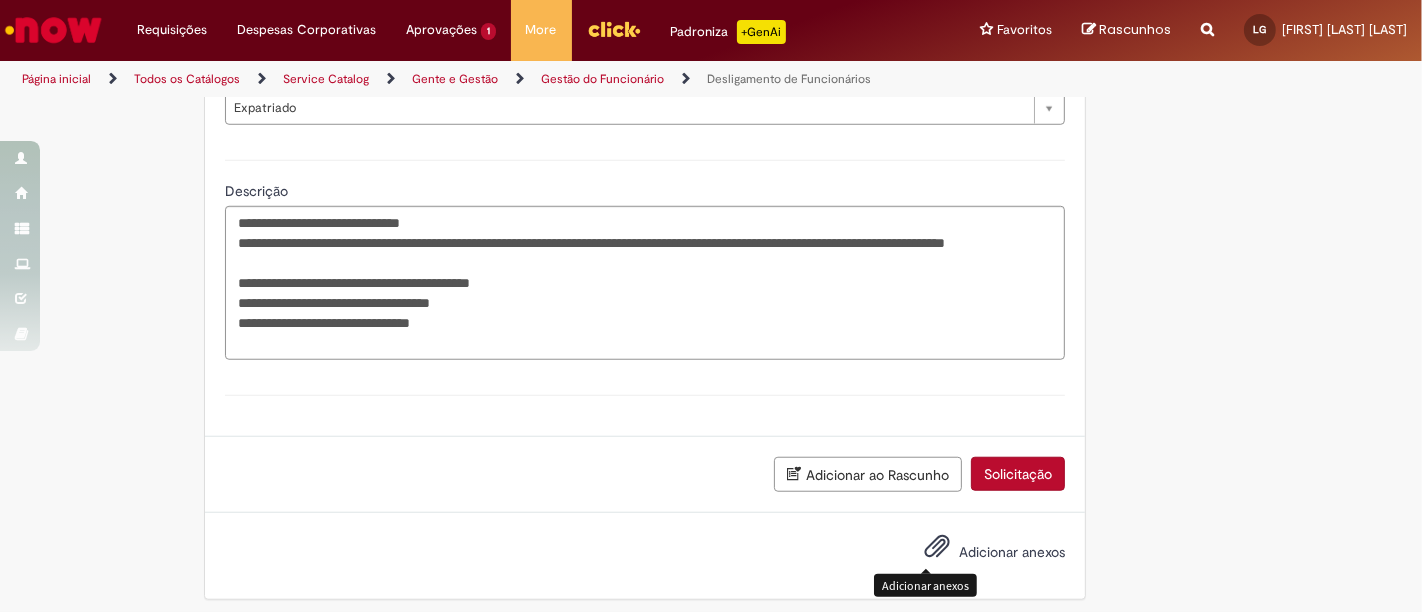 click on "Adicionar anexos" at bounding box center [980, 553] 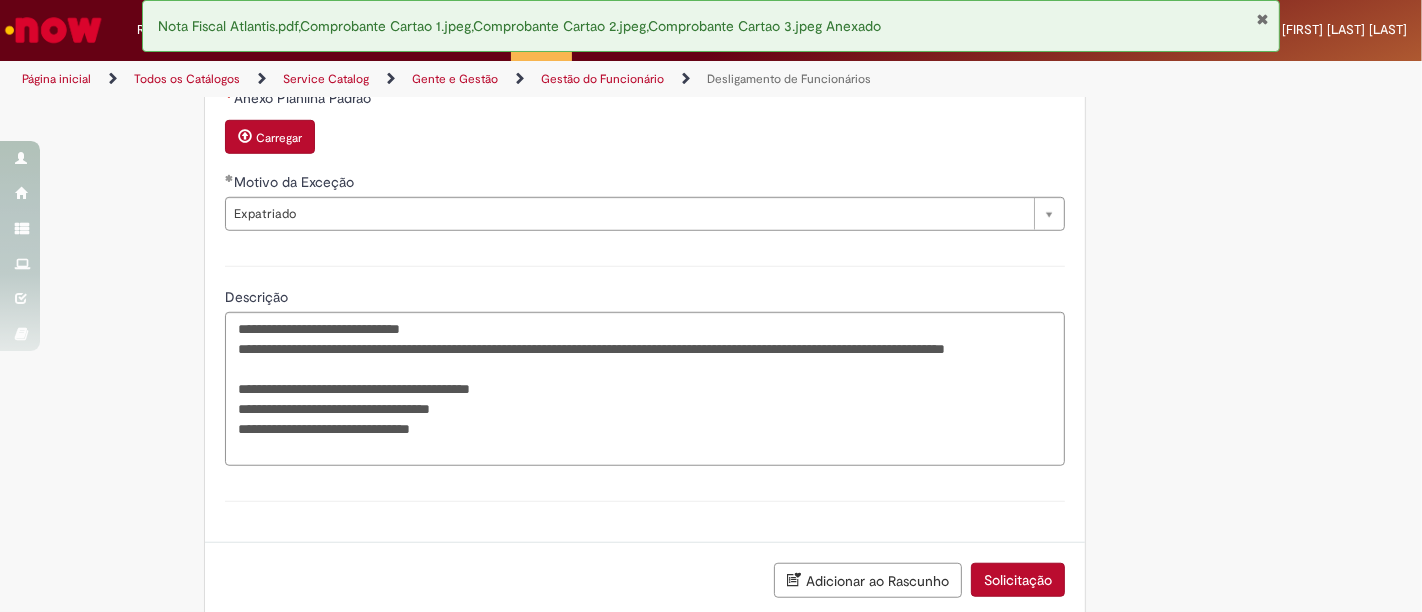 scroll, scrollTop: 1706, scrollLeft: 0, axis: vertical 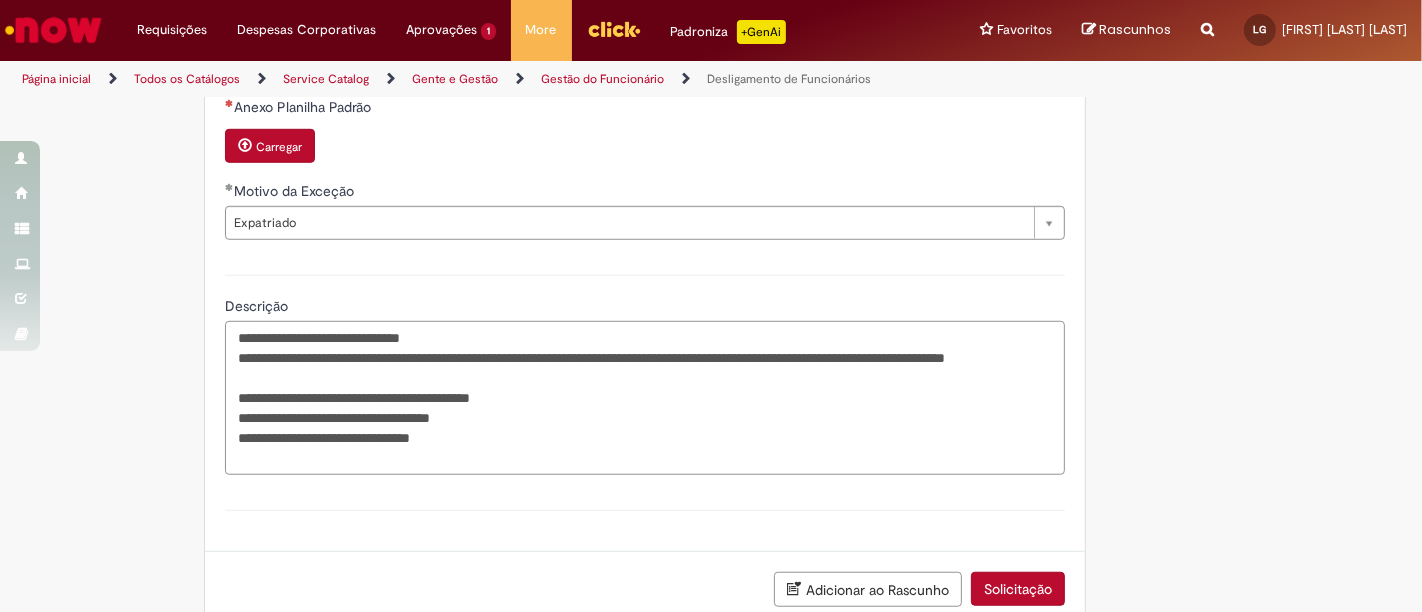 click on "**********" at bounding box center (645, 397) 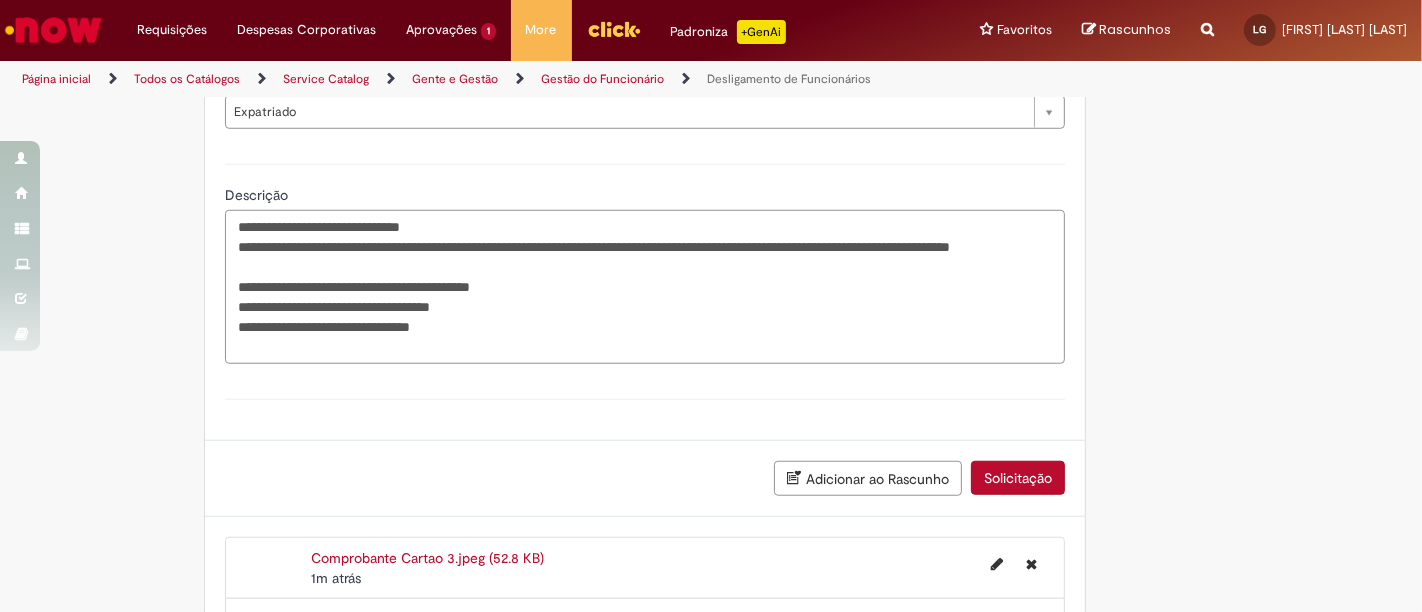 scroll, scrollTop: 1151, scrollLeft: 0, axis: vertical 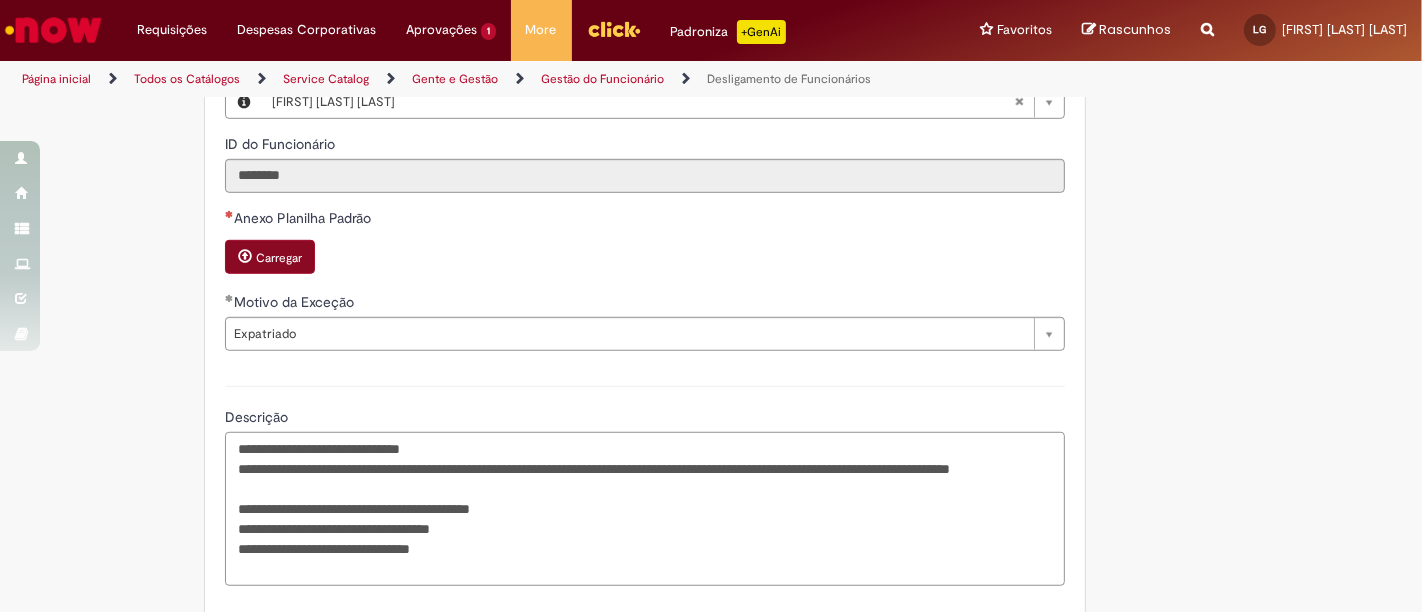 type on "**********" 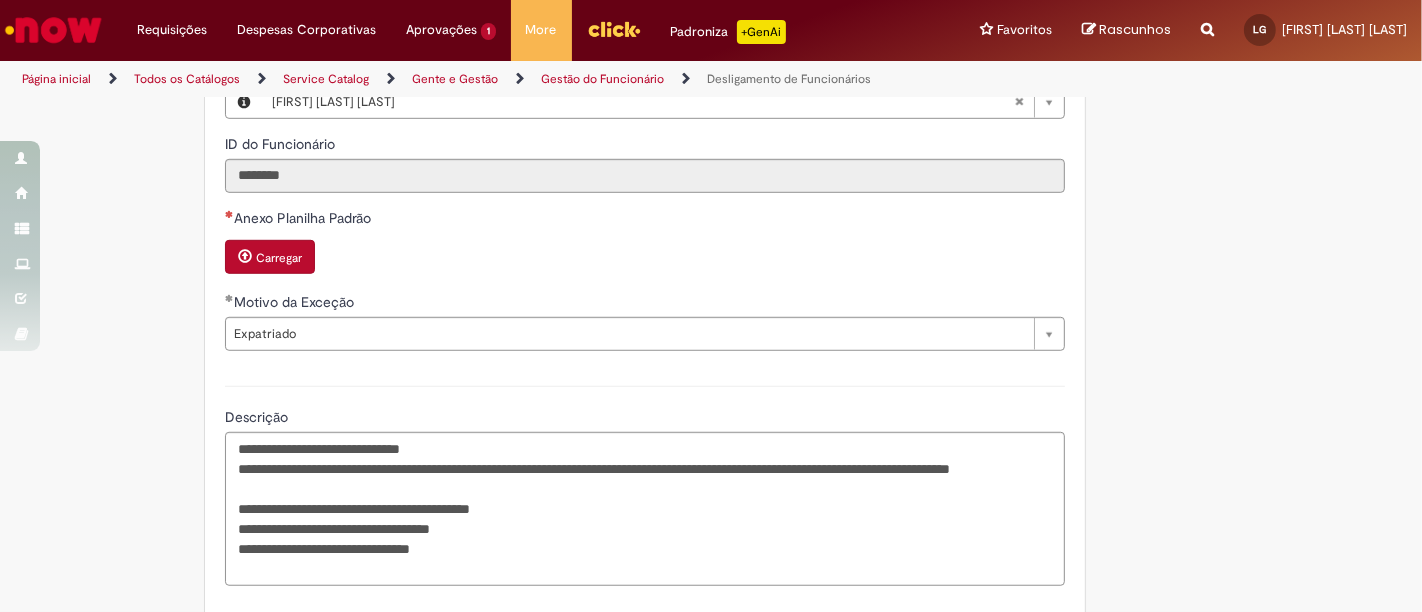 click on "Carregar" at bounding box center [279, 258] 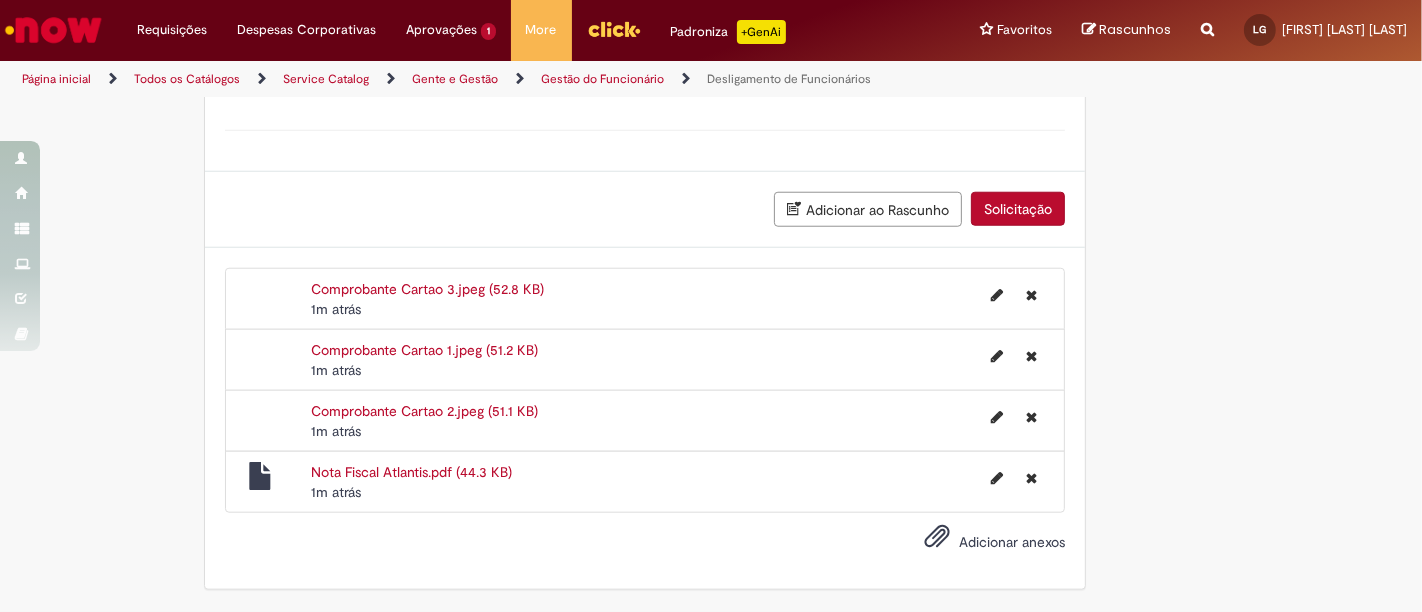 scroll, scrollTop: 1726, scrollLeft: 0, axis: vertical 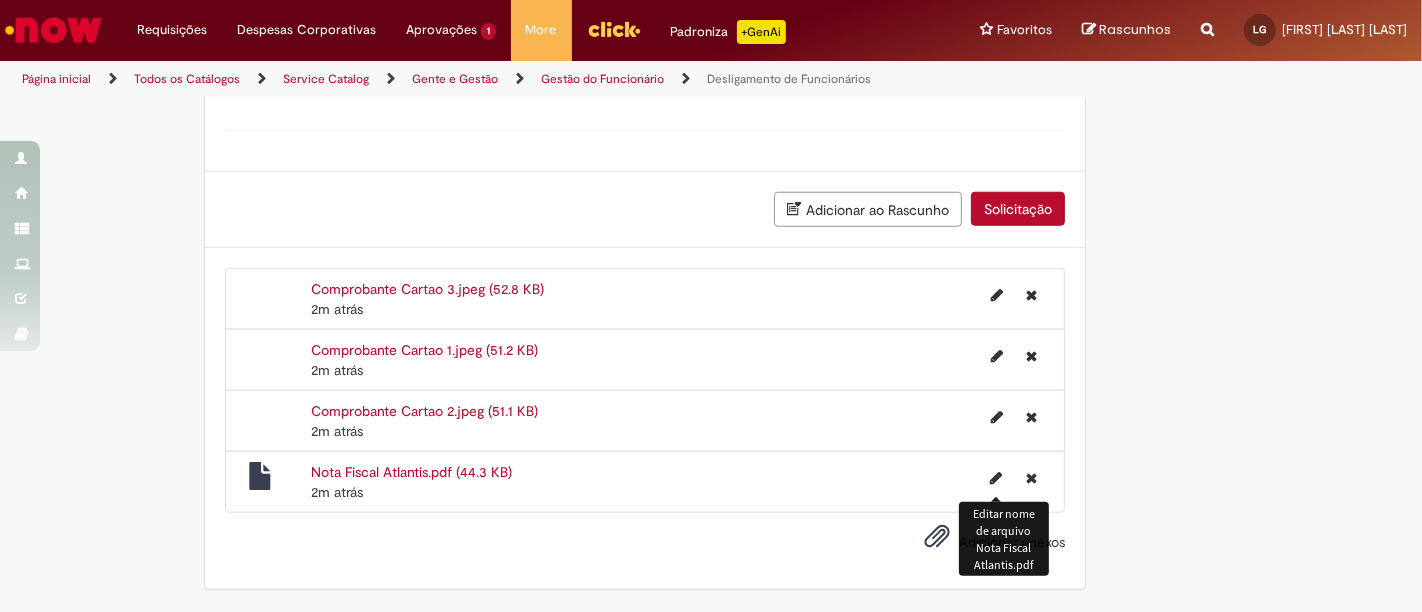 click on "Editar nome de arquivo Nota Fiscal Atlantis.pdf" at bounding box center [1004, 539] 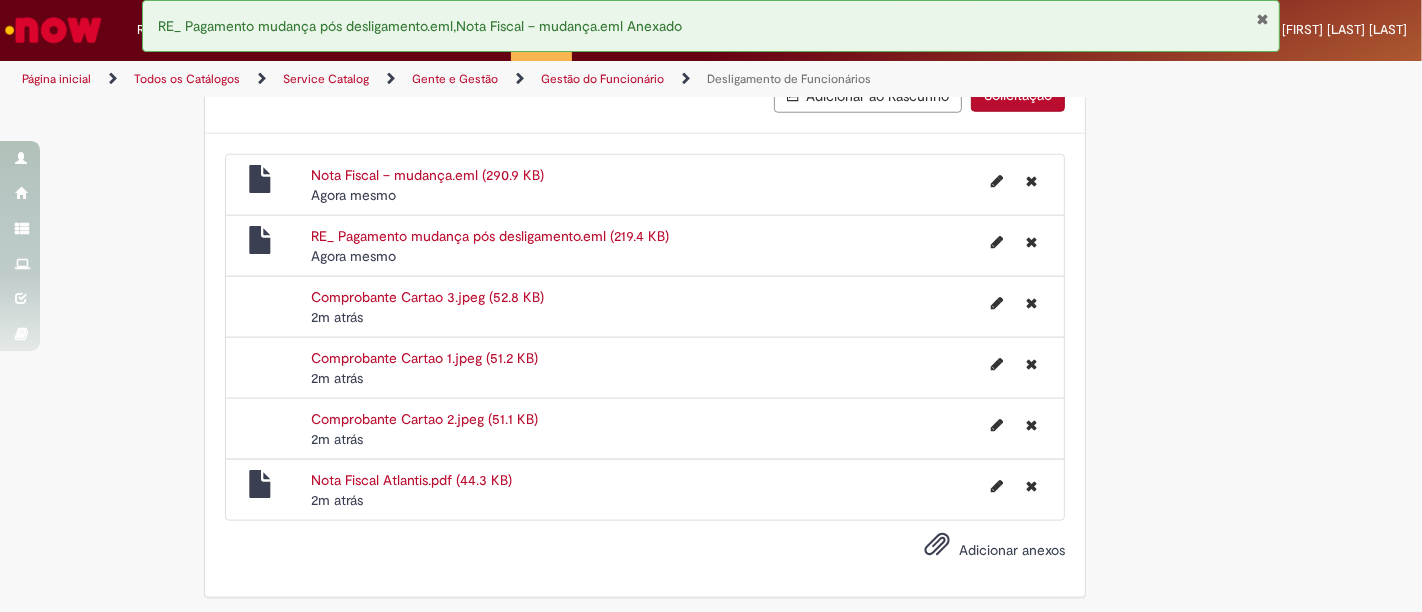 scroll, scrollTop: 1827, scrollLeft: 0, axis: vertical 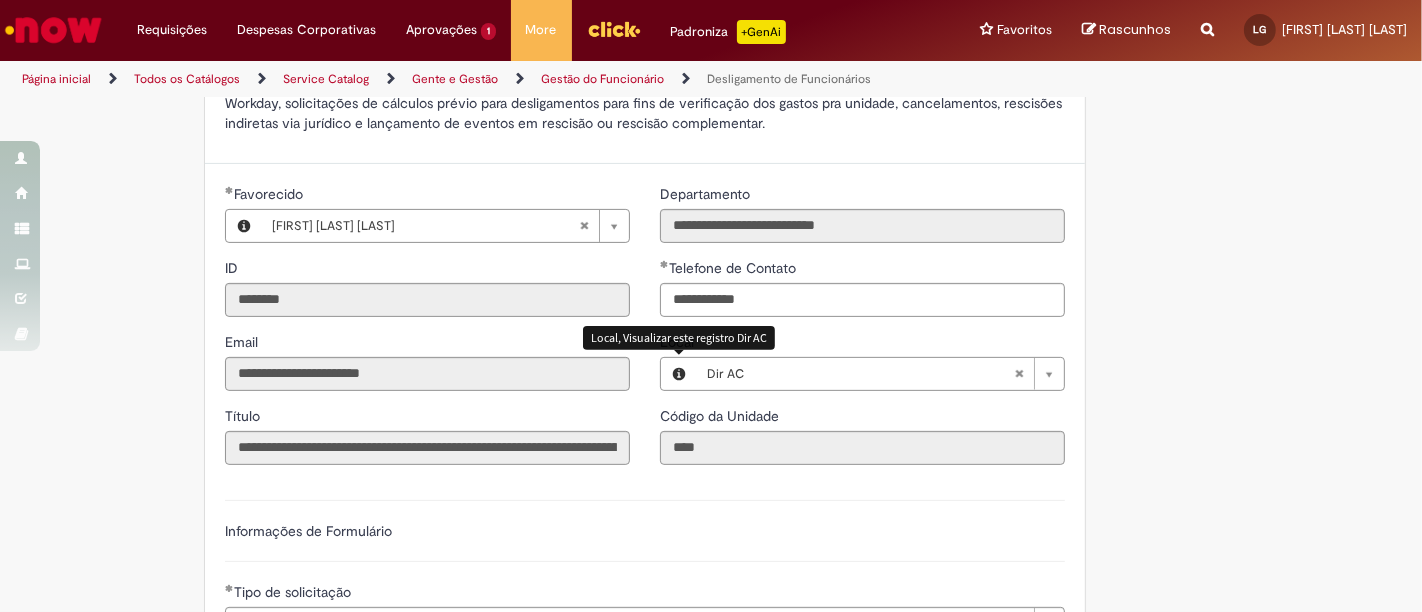 type on "**********" 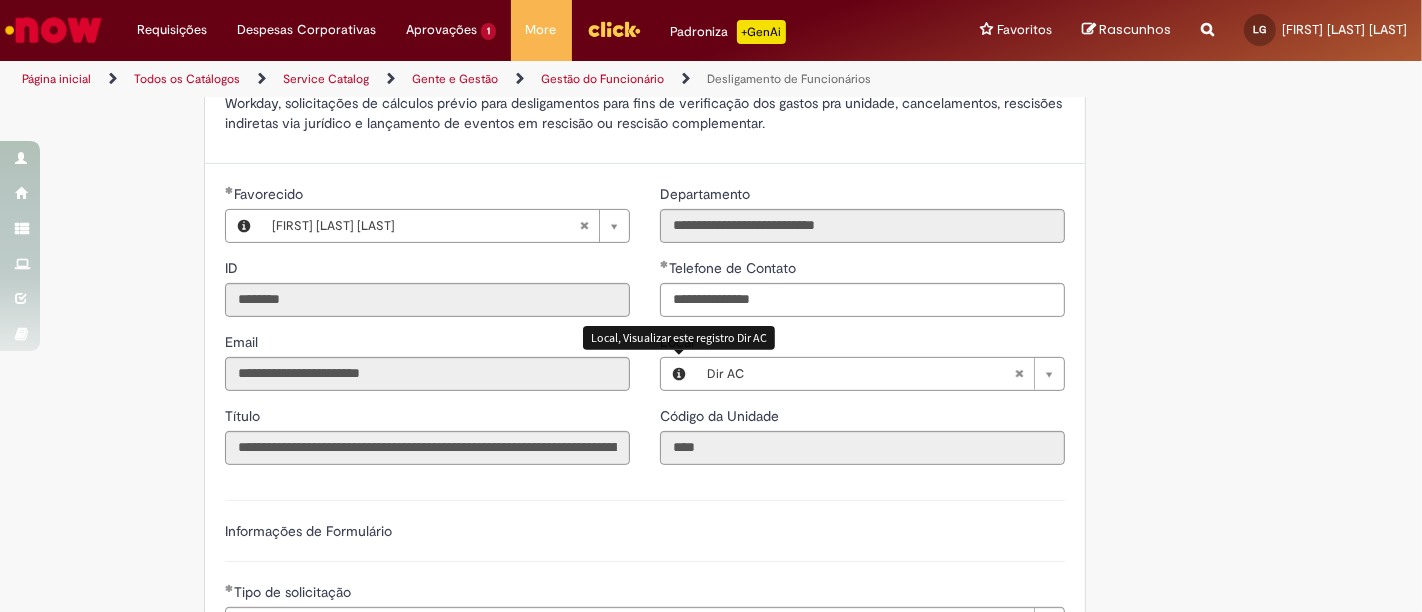 type 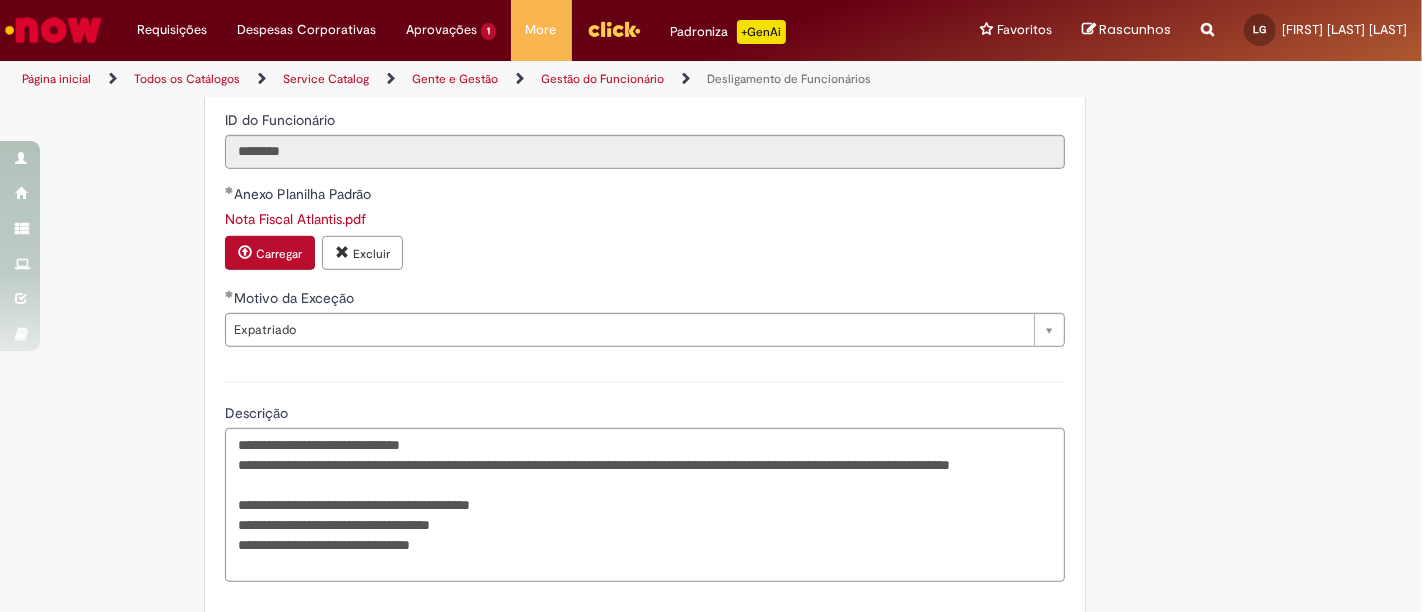 scroll, scrollTop: 1222, scrollLeft: 0, axis: vertical 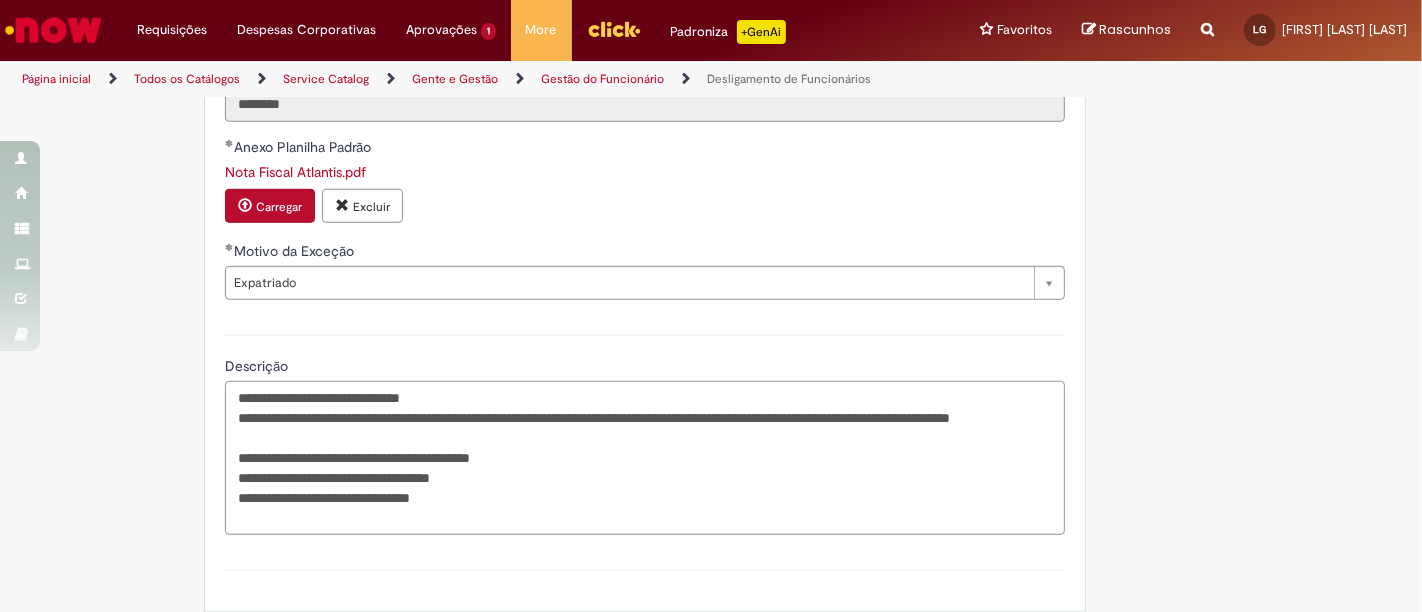 drag, startPoint x: 333, startPoint y: 464, endPoint x: 526, endPoint y: 506, distance: 197.51709 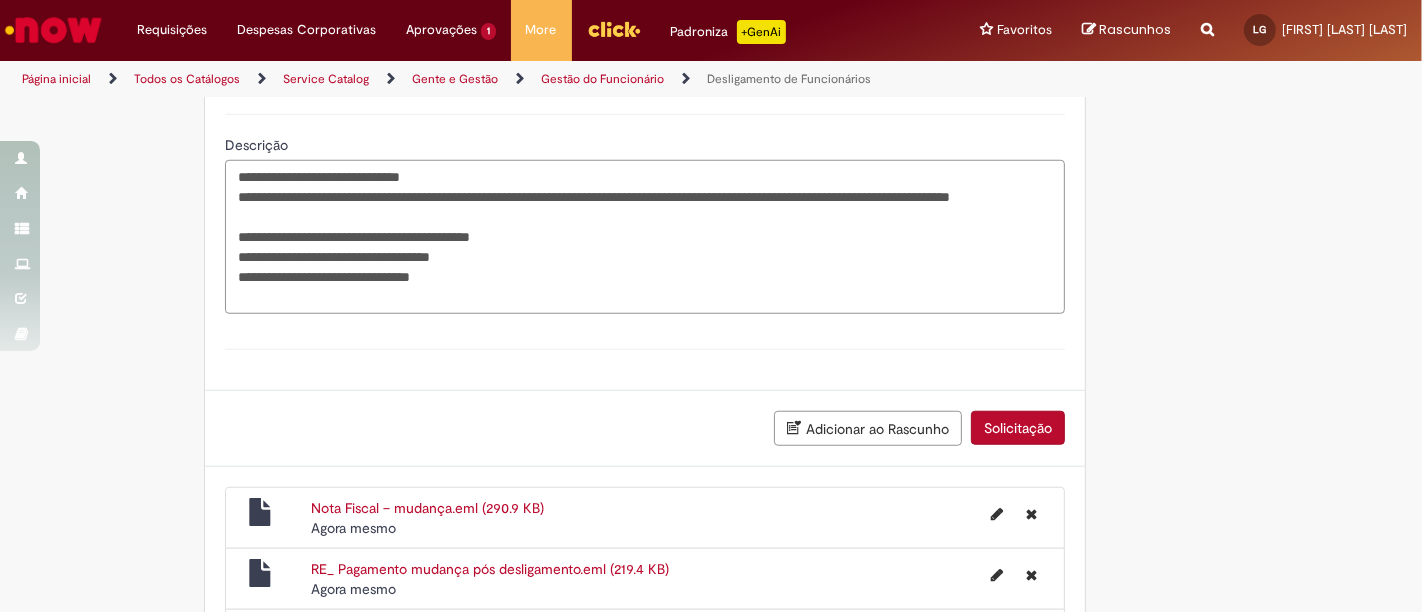scroll, scrollTop: 1444, scrollLeft: 0, axis: vertical 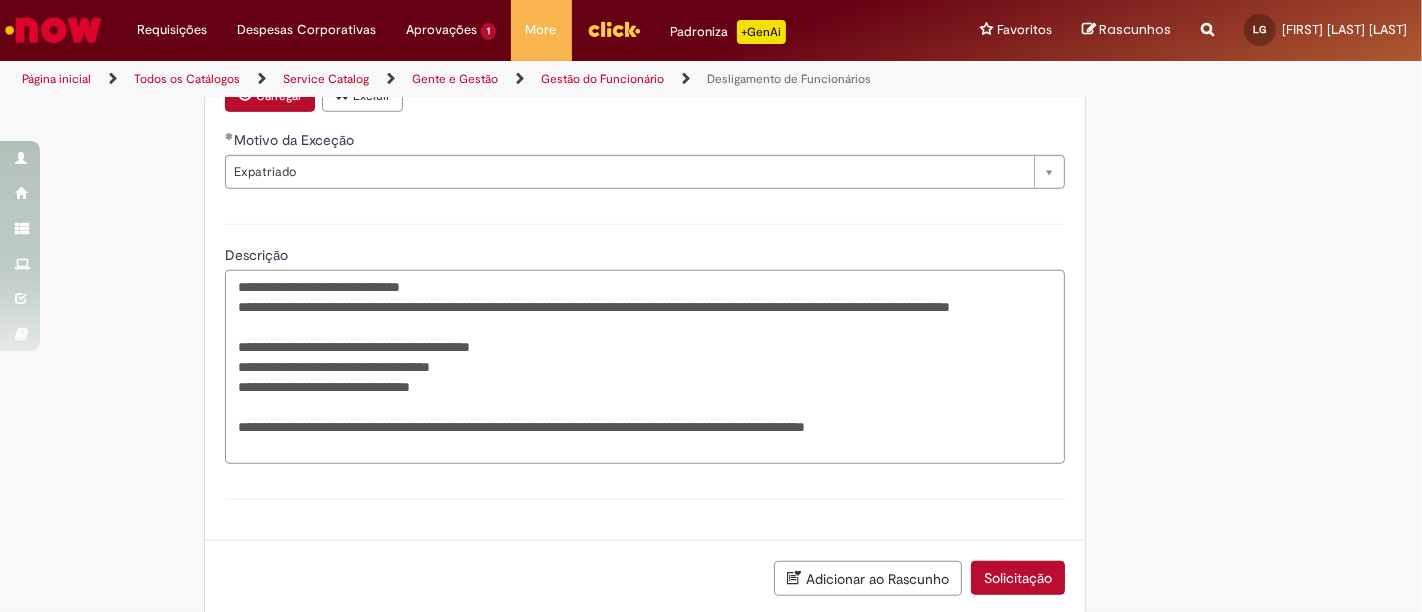 click on "**********" at bounding box center [645, 366] 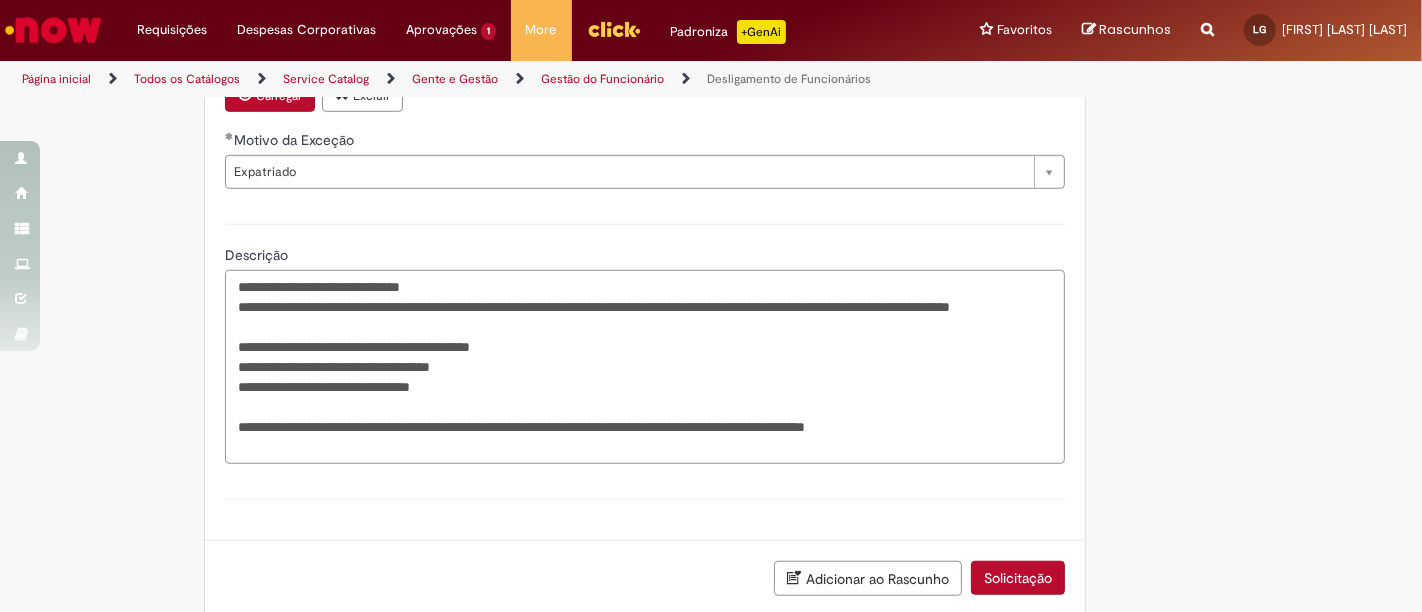 type on "**********" 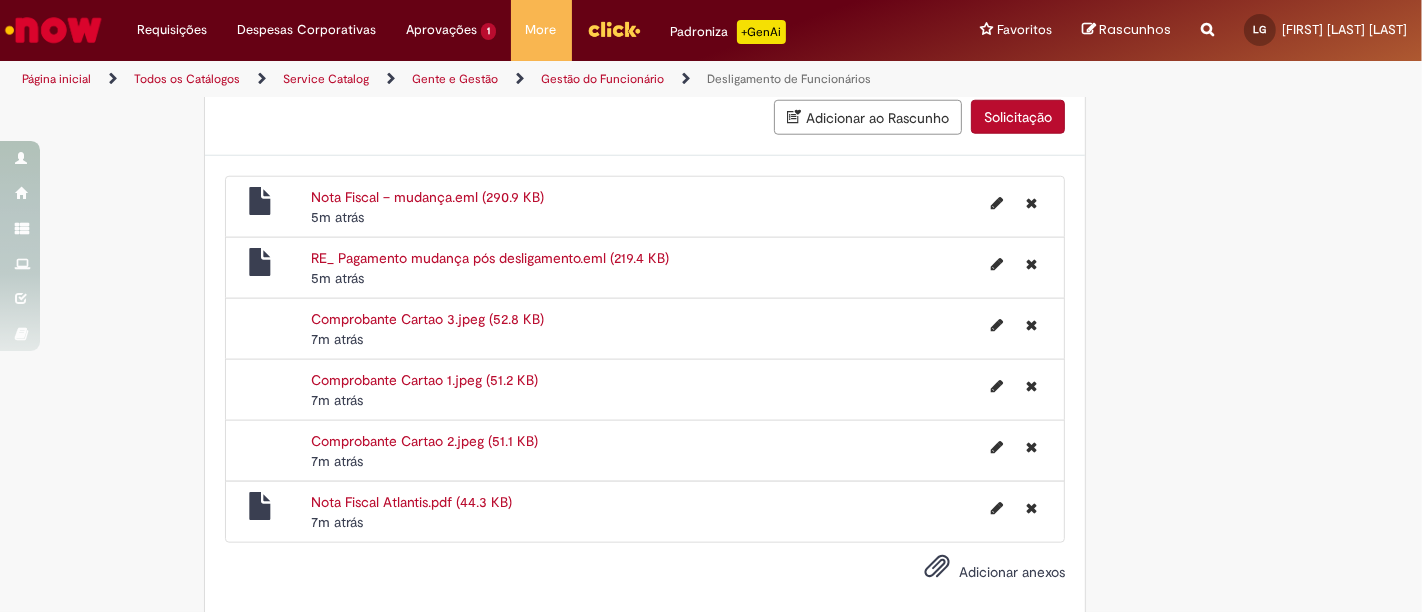 scroll, scrollTop: 1442, scrollLeft: 0, axis: vertical 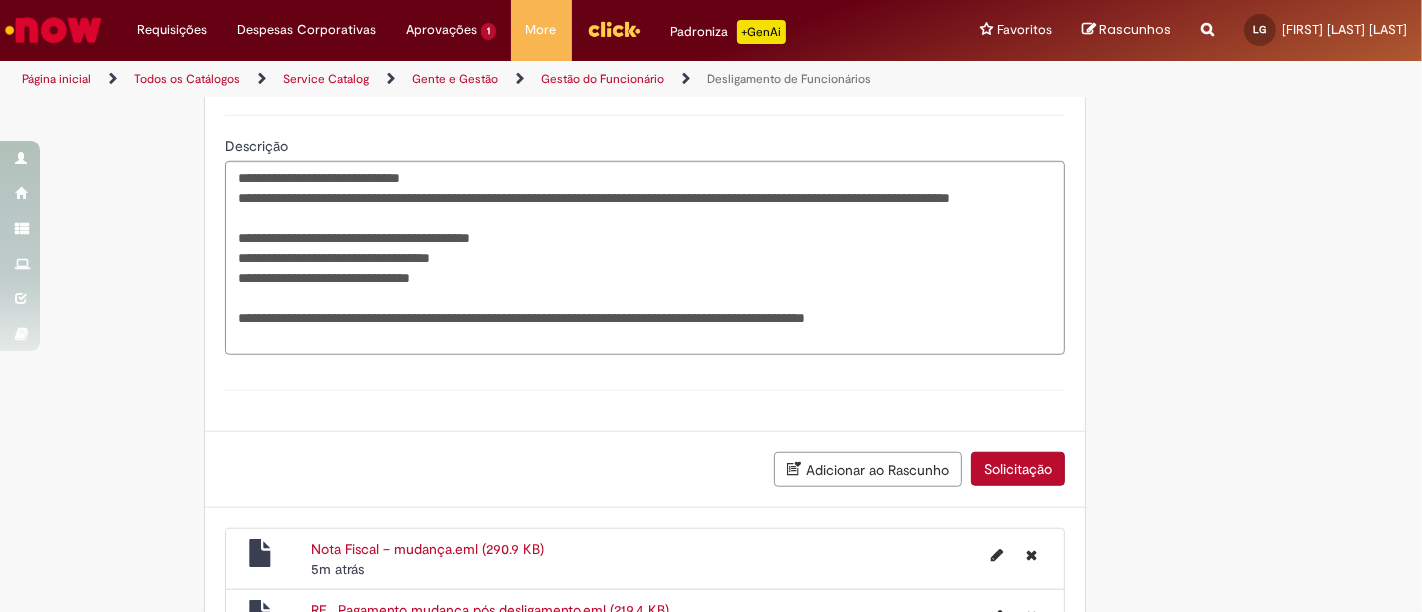 click on "Solicitação" at bounding box center (1018, 469) 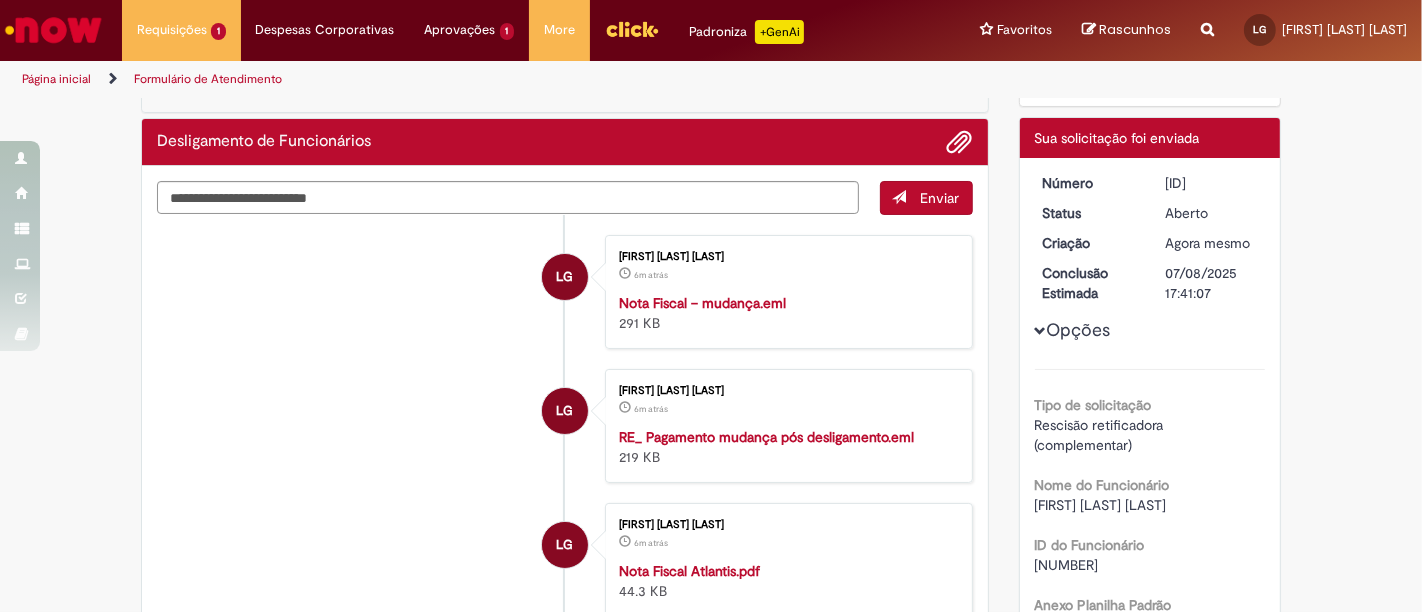 scroll, scrollTop: 0, scrollLeft: 0, axis: both 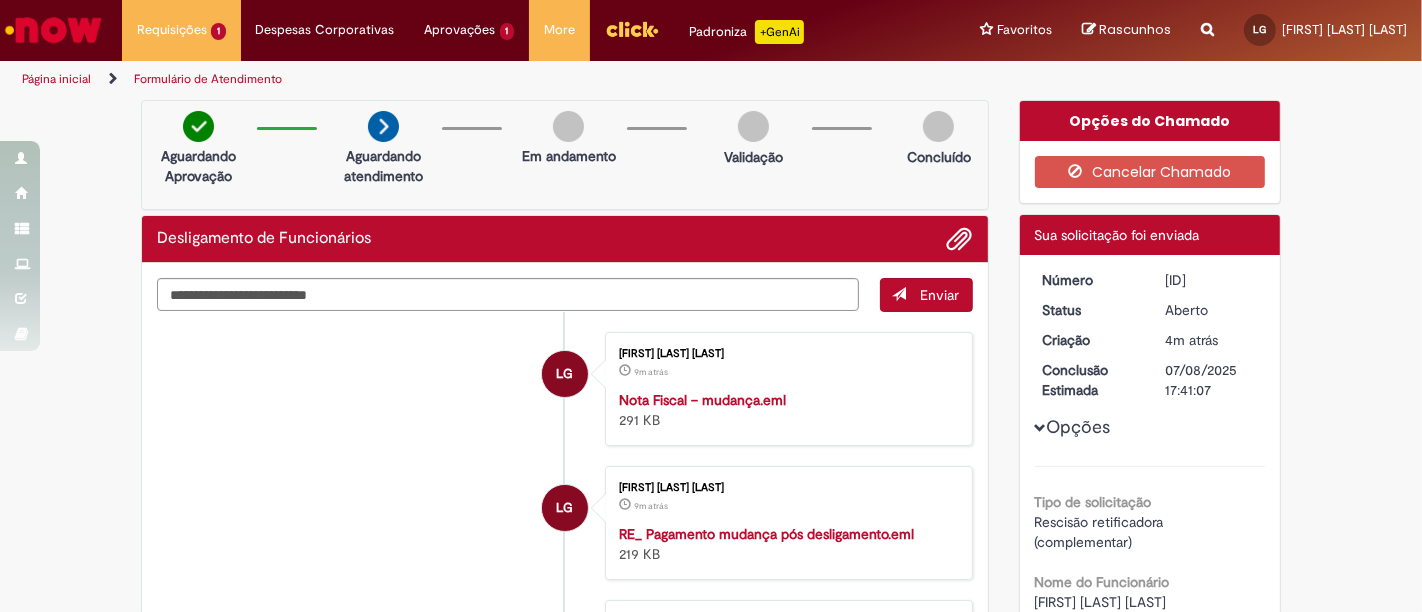 drag, startPoint x: 1158, startPoint y: 273, endPoint x: 1291, endPoint y: 272, distance: 133.00375 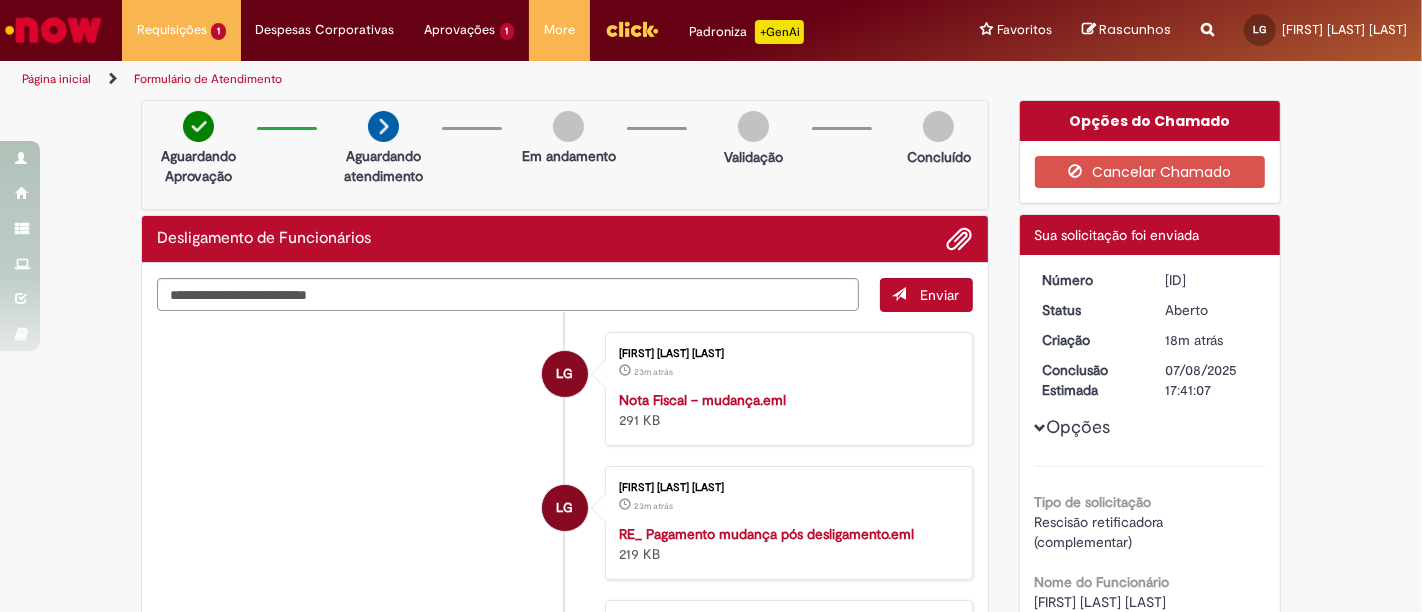 click at bounding box center [53, 30] 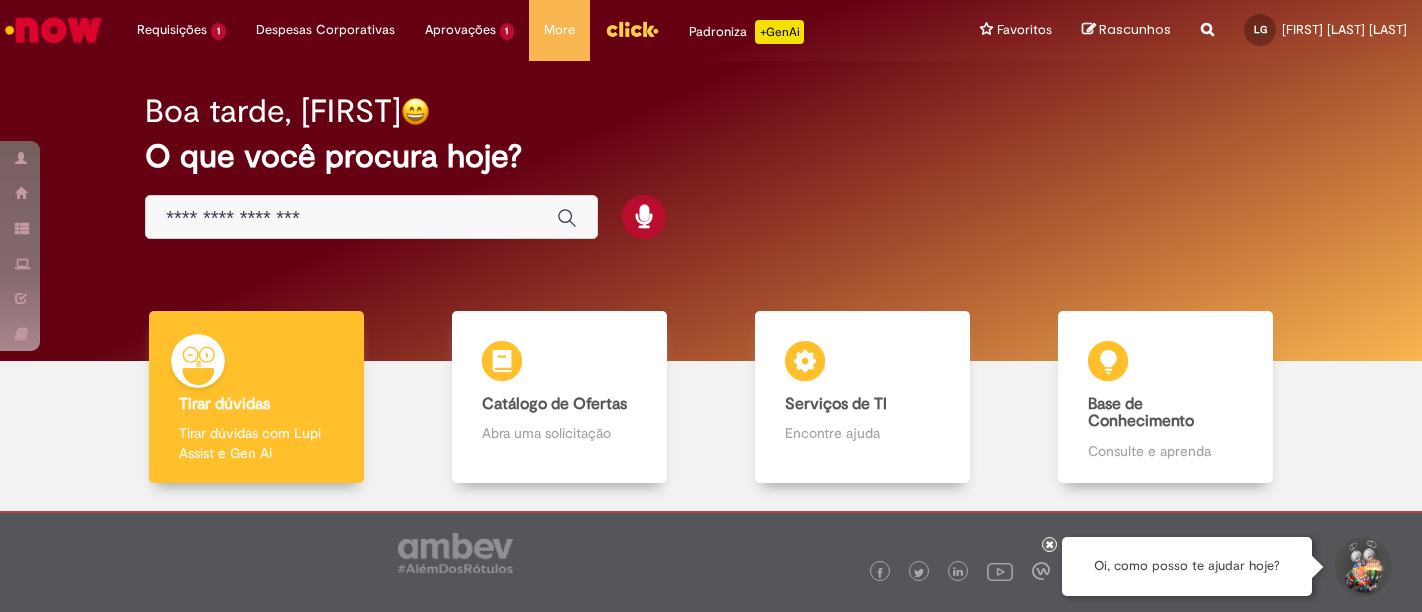 scroll, scrollTop: 0, scrollLeft: 0, axis: both 